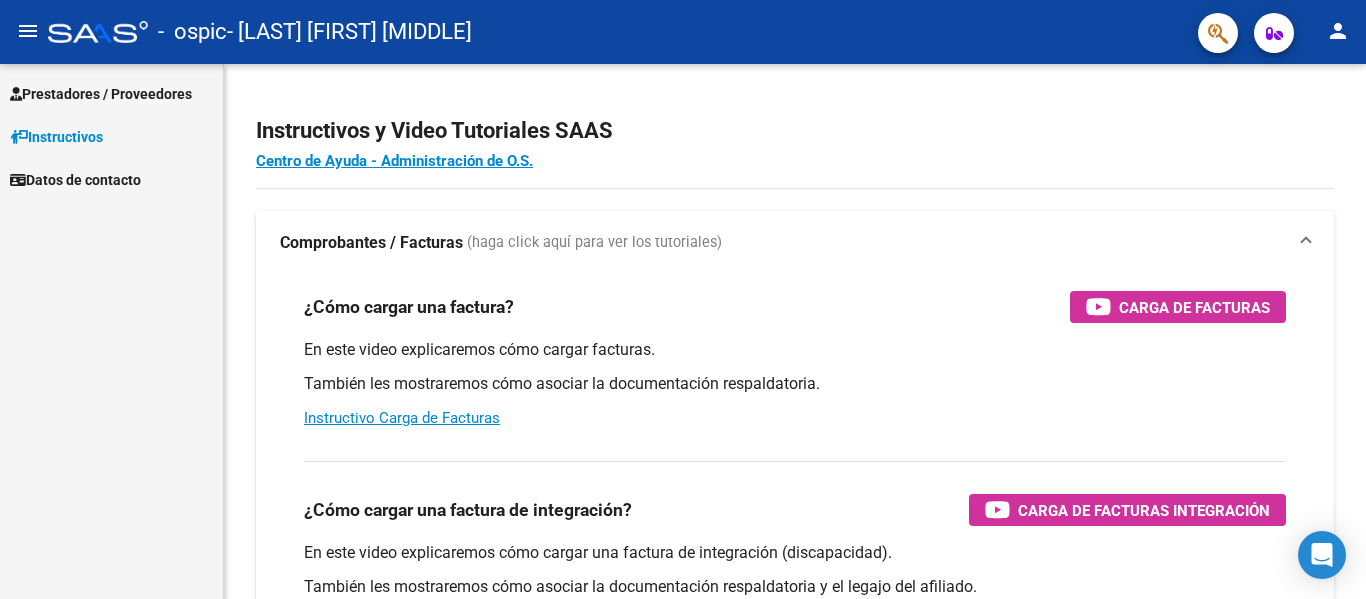 scroll, scrollTop: 0, scrollLeft: 0, axis: both 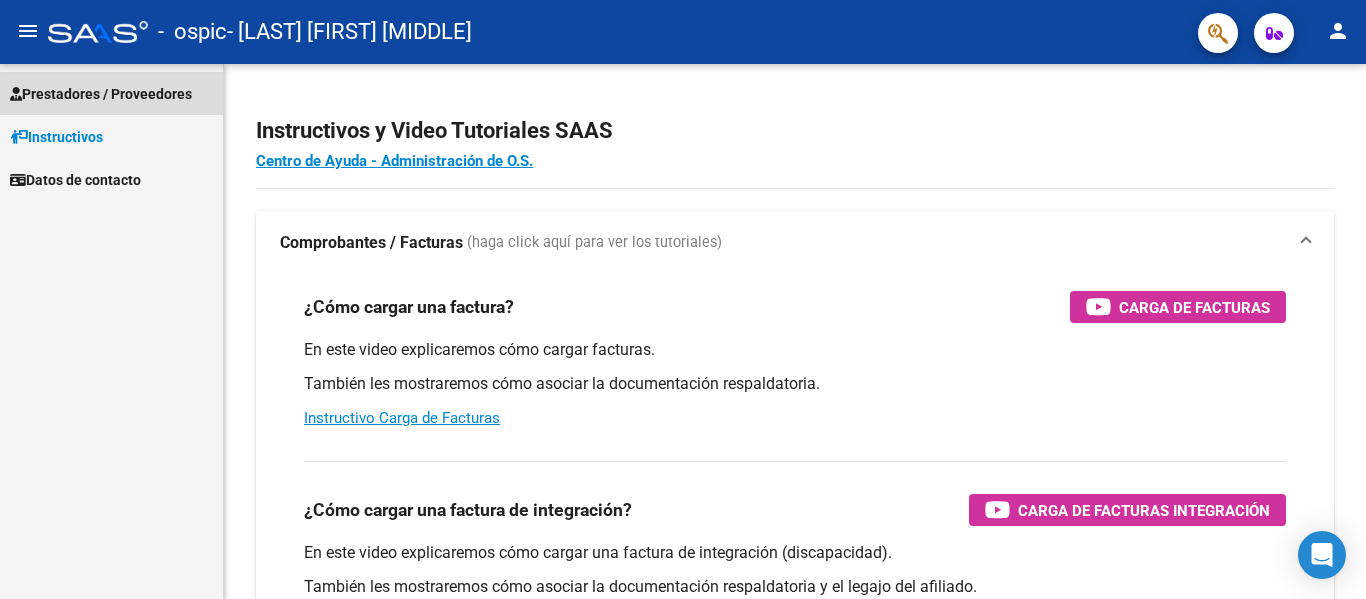 click on "Prestadores / Proveedores" at bounding box center (101, 94) 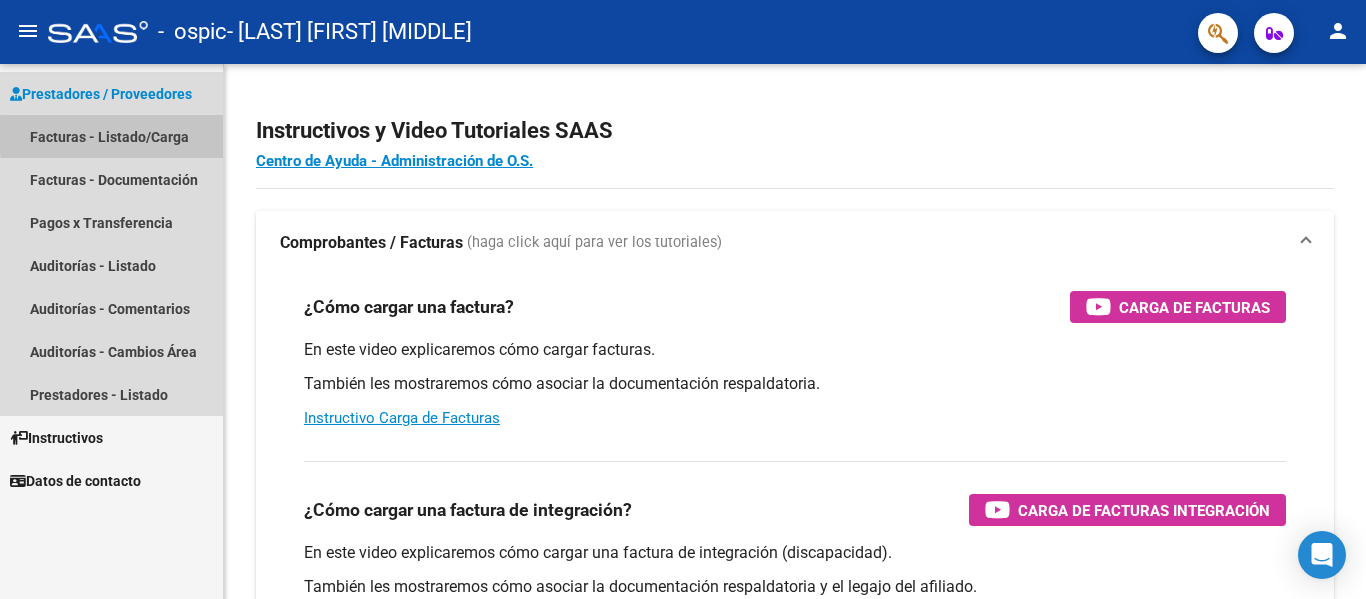 click on "Facturas - Listado/Carga" at bounding box center [111, 136] 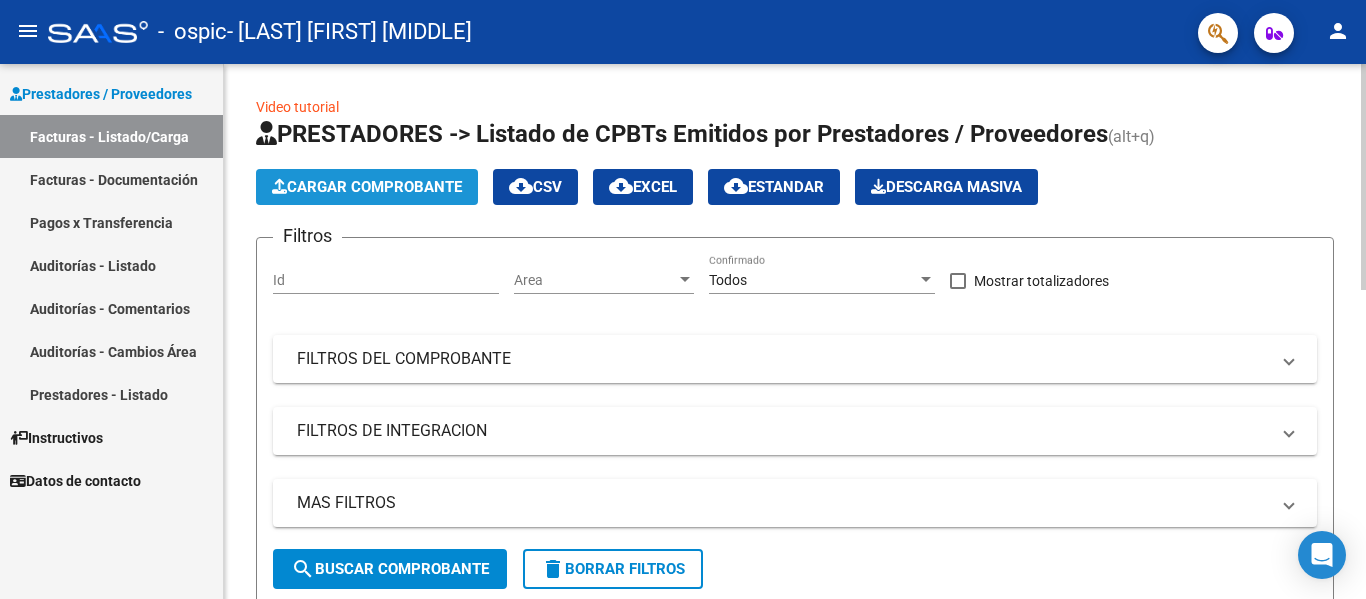 click on "Cargar Comprobante" 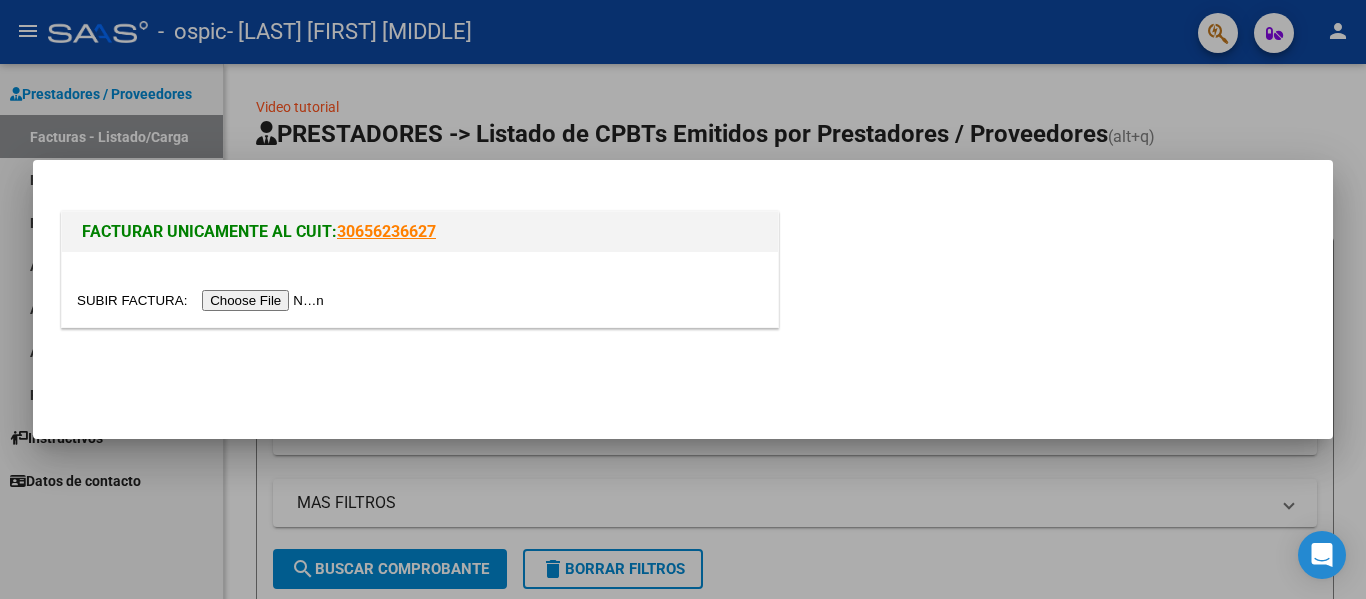 click at bounding box center [203, 300] 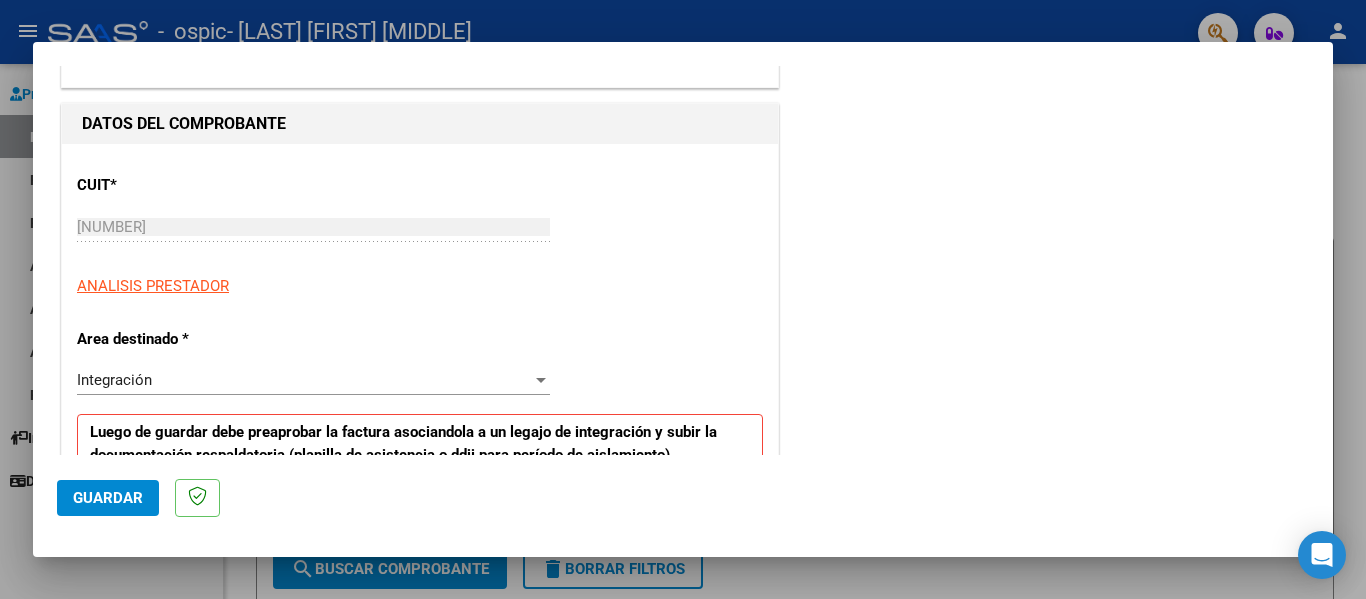 scroll, scrollTop: 200, scrollLeft: 0, axis: vertical 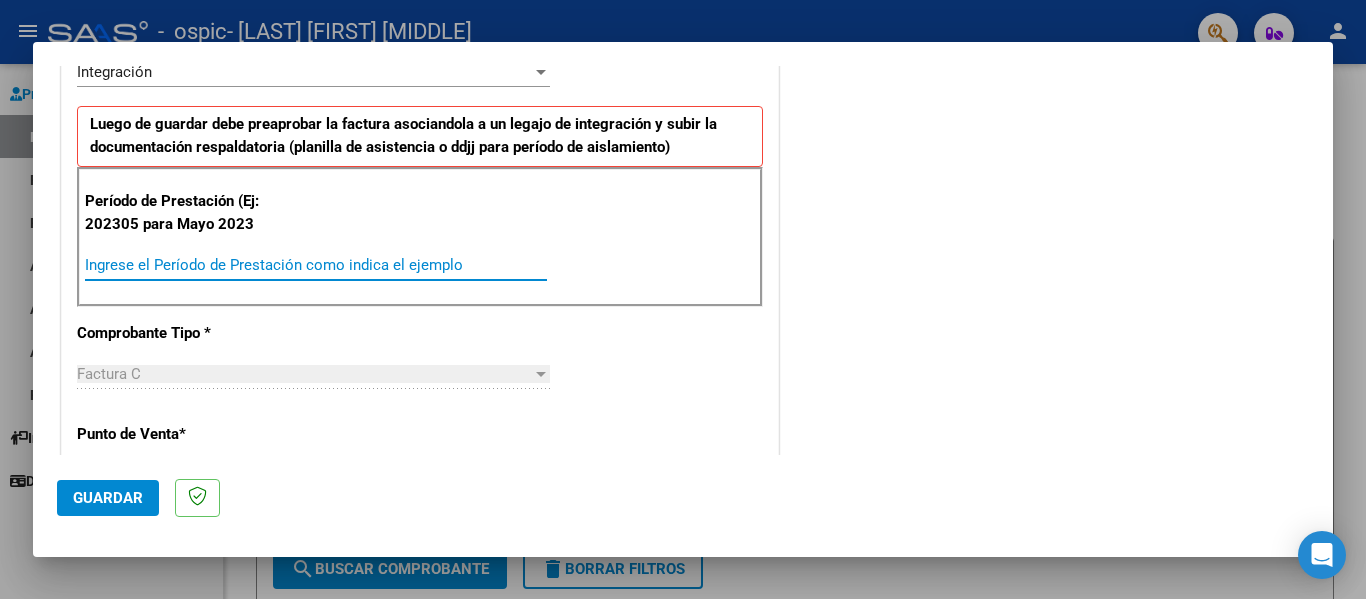 click on "Ingrese el Período de Prestación como indica el ejemplo" at bounding box center [316, 265] 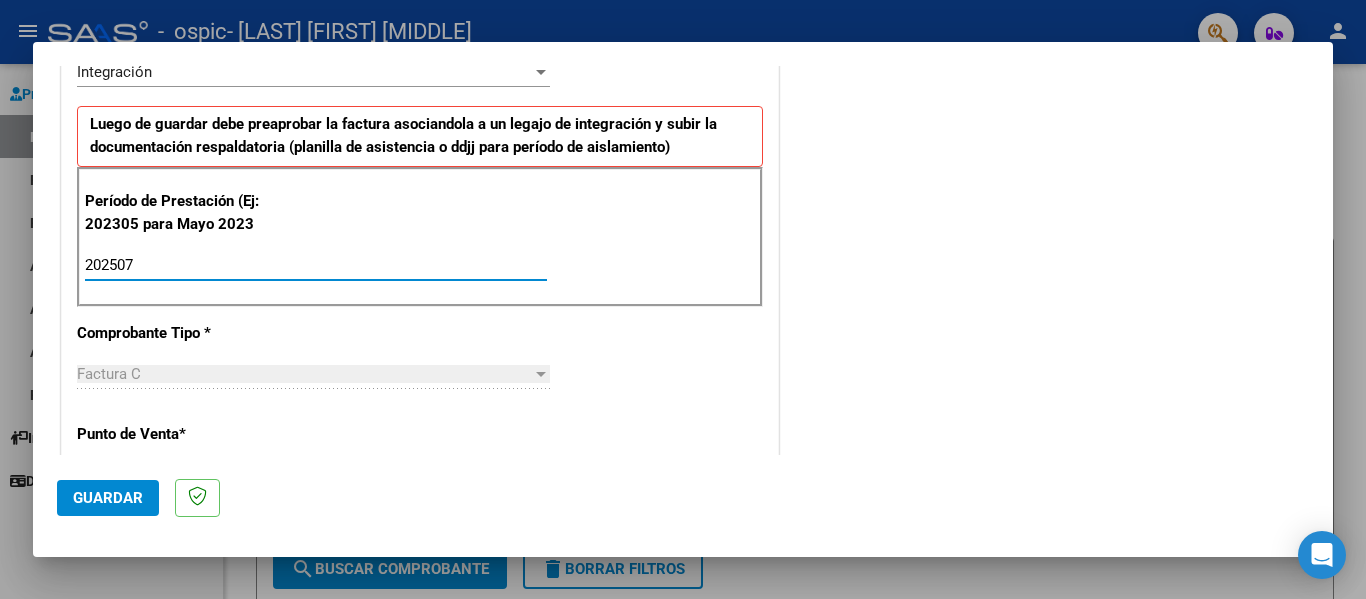 type on "202507" 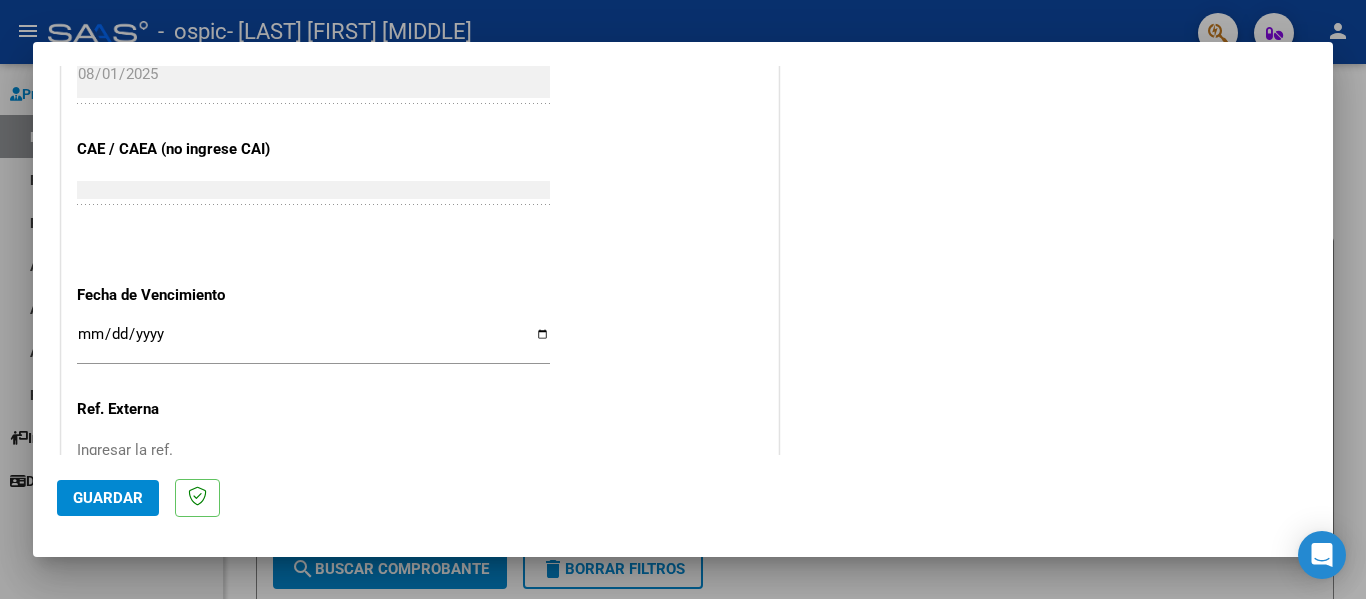 scroll, scrollTop: 1200, scrollLeft: 0, axis: vertical 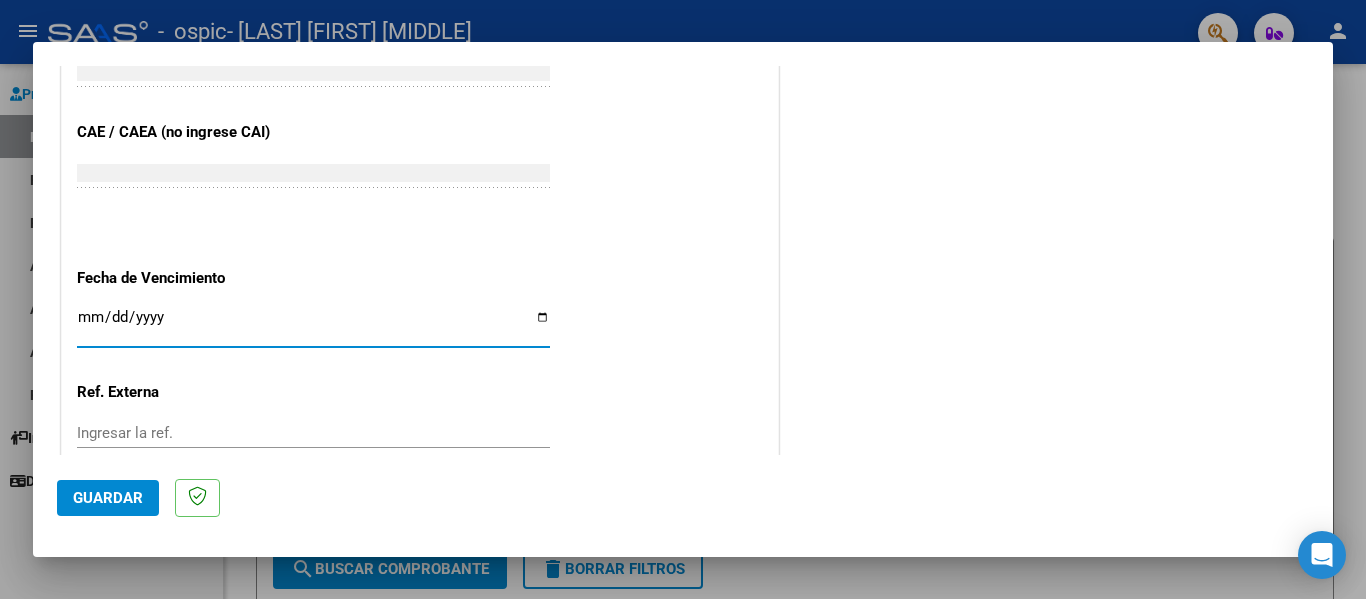 click on "Ingresar la fecha" at bounding box center (313, 325) 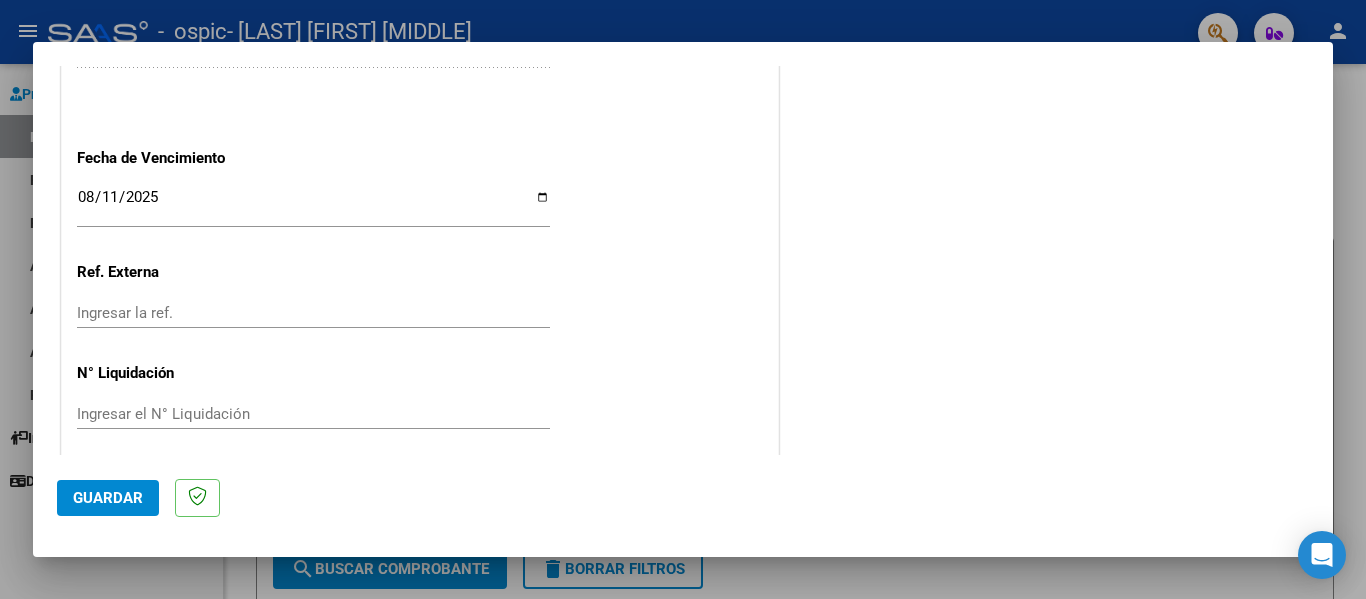 scroll, scrollTop: 1333, scrollLeft: 0, axis: vertical 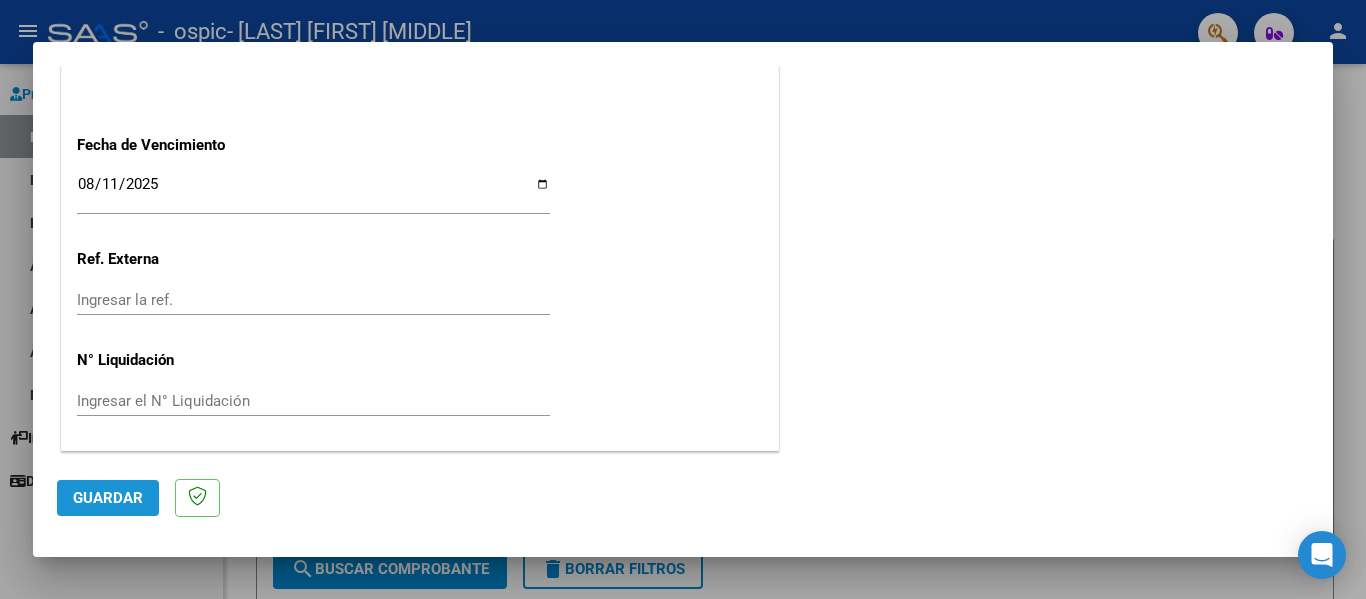 click on "Guardar" 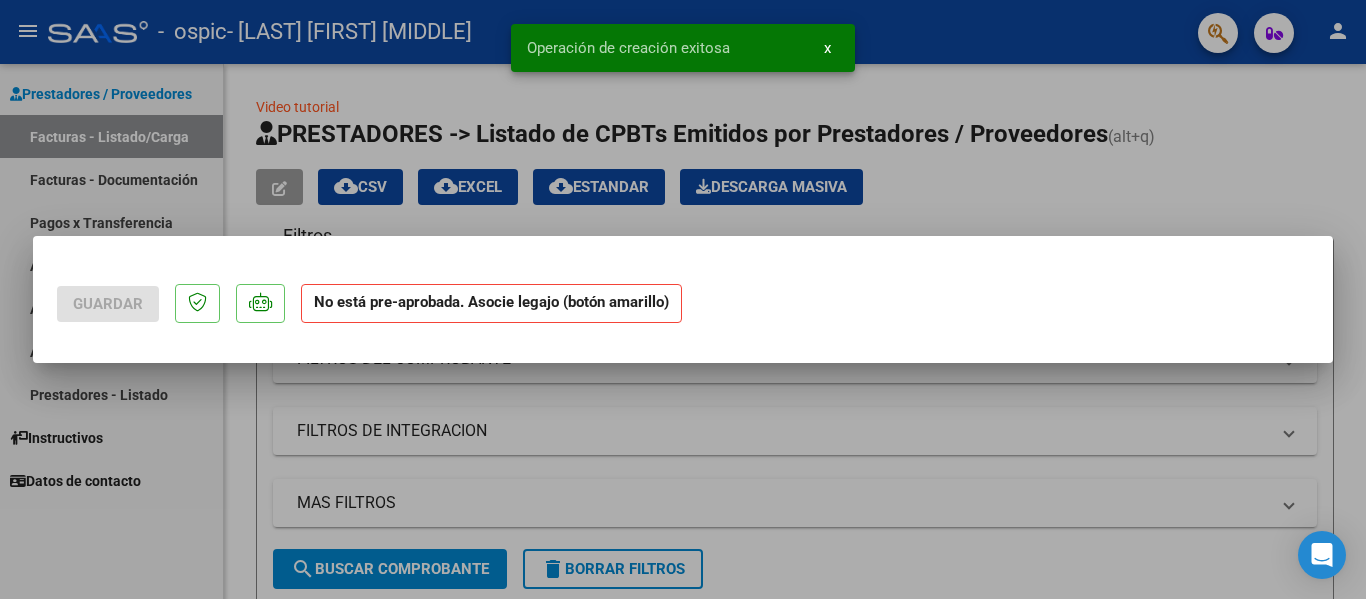 scroll, scrollTop: 0, scrollLeft: 0, axis: both 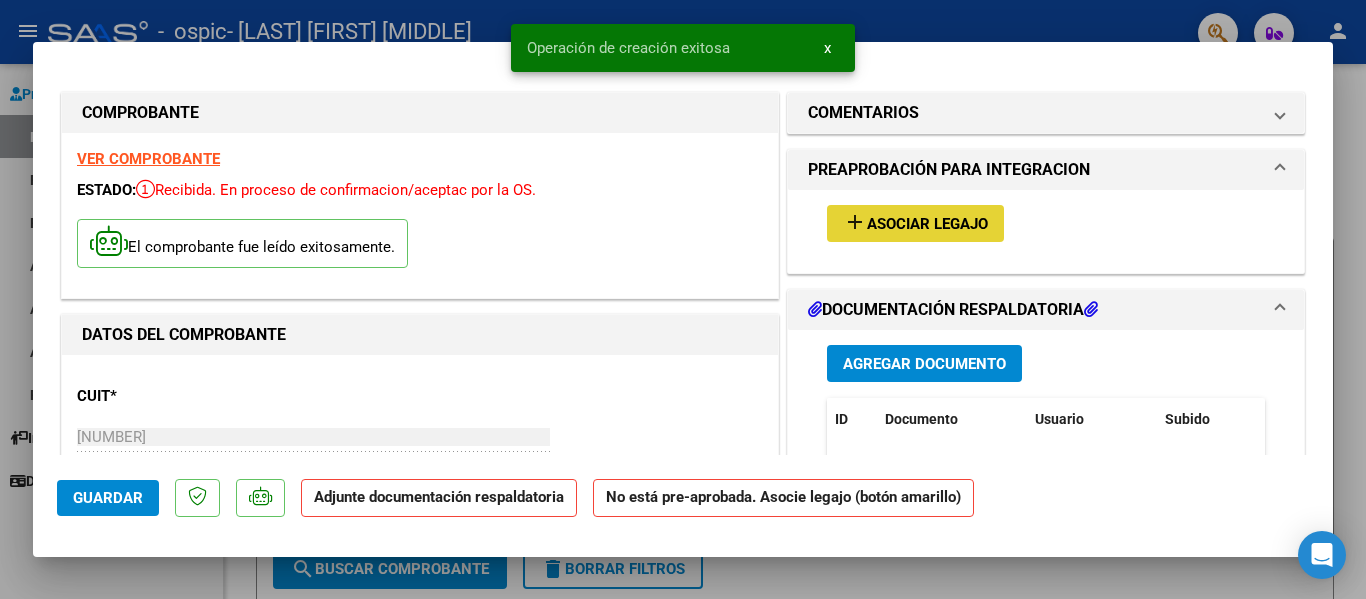 click on "add" at bounding box center [855, 222] 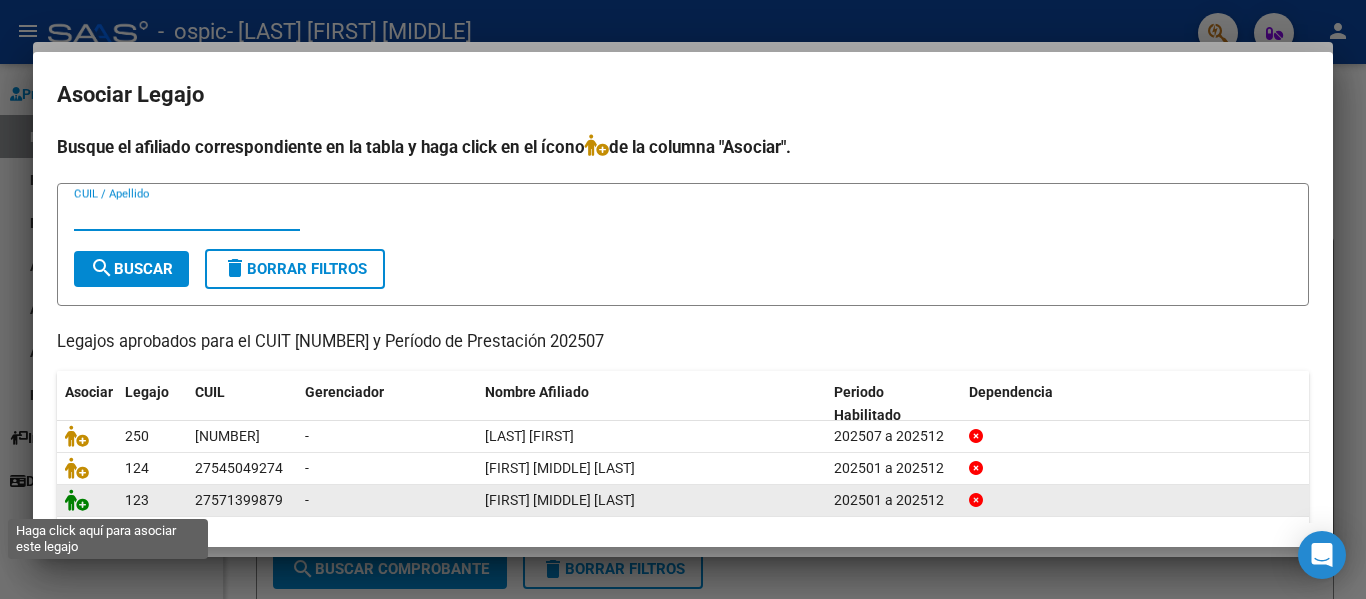 click 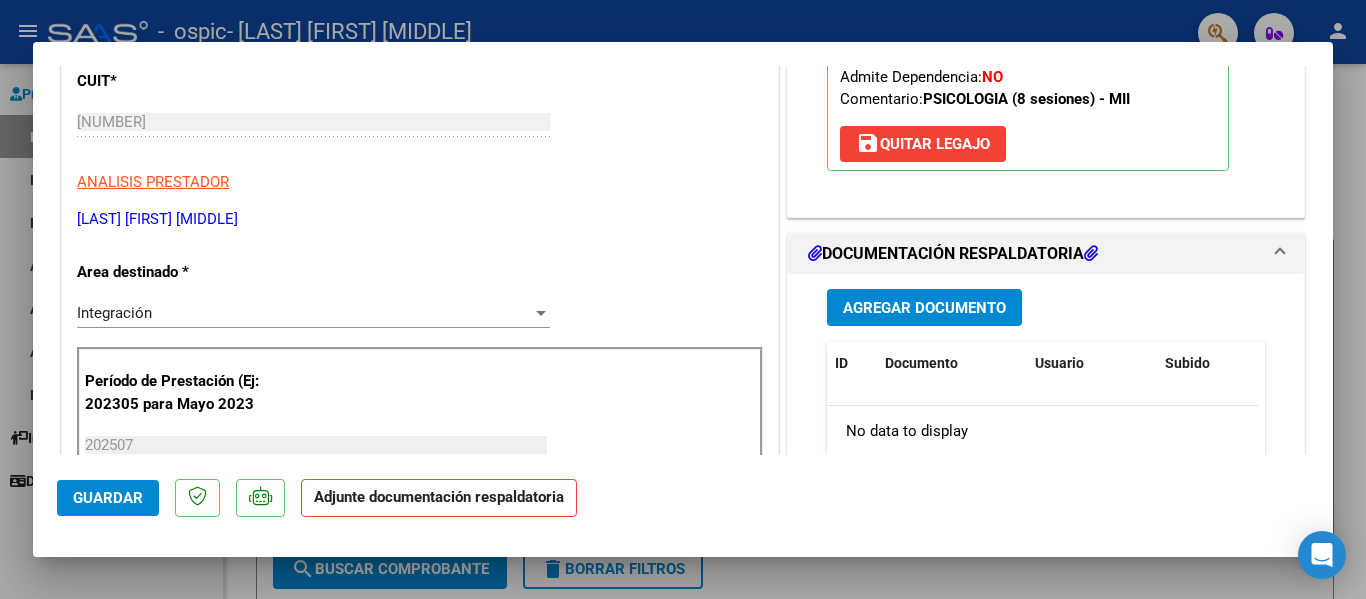 scroll, scrollTop: 320, scrollLeft: 0, axis: vertical 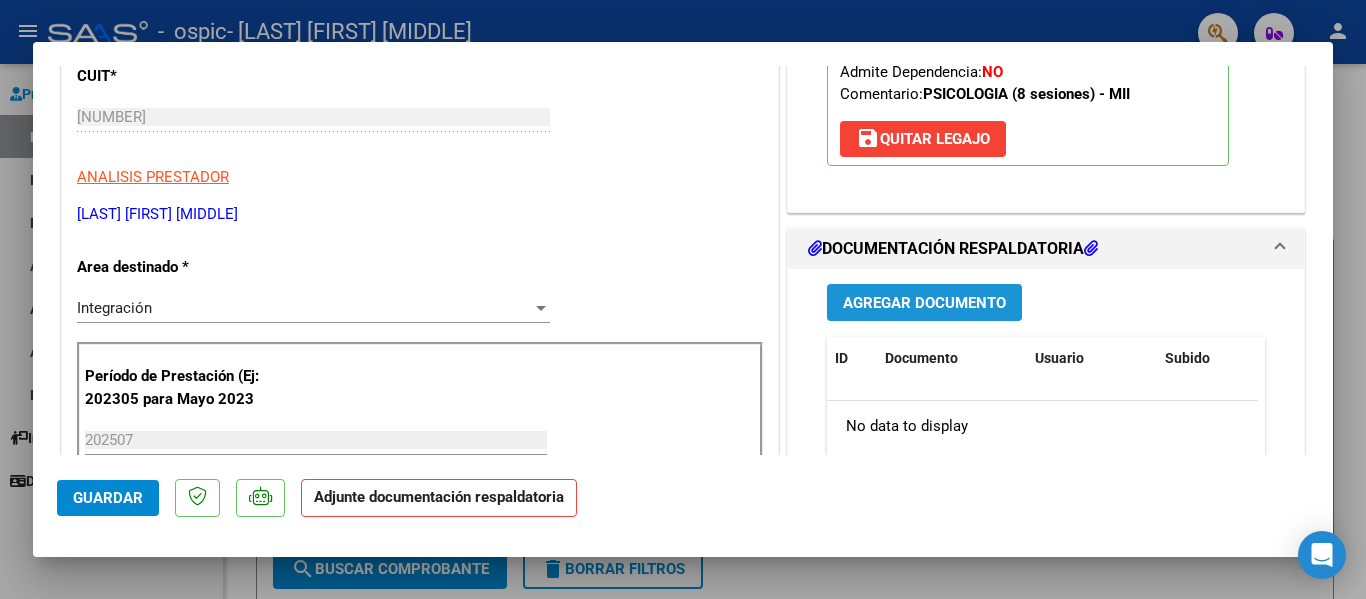 click on "Agregar Documento" at bounding box center [924, 303] 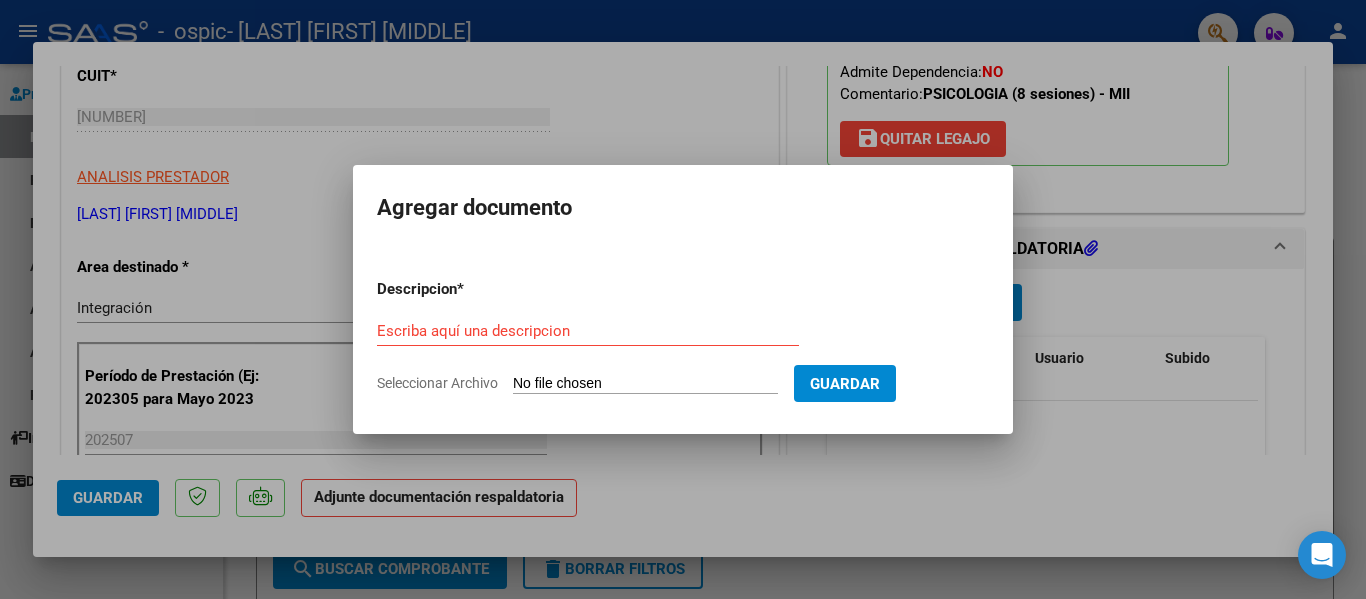 click on "Seleccionar Archivo" at bounding box center (645, 384) 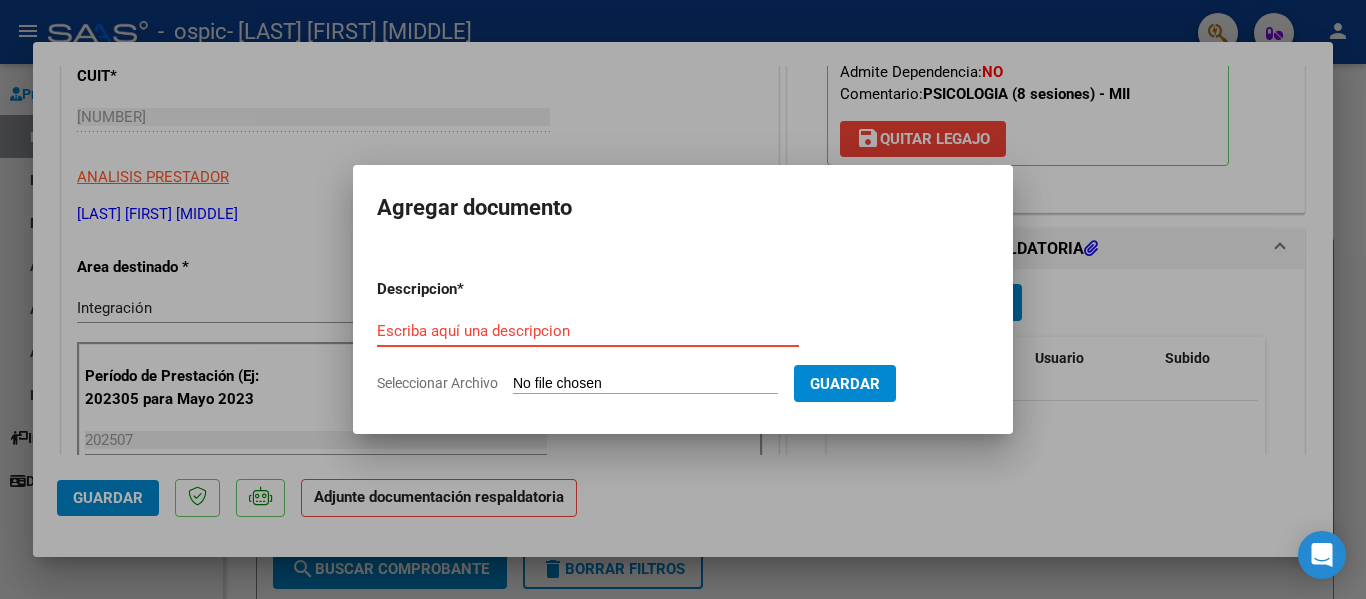 click on "Escriba aquí una descripcion" at bounding box center (588, 331) 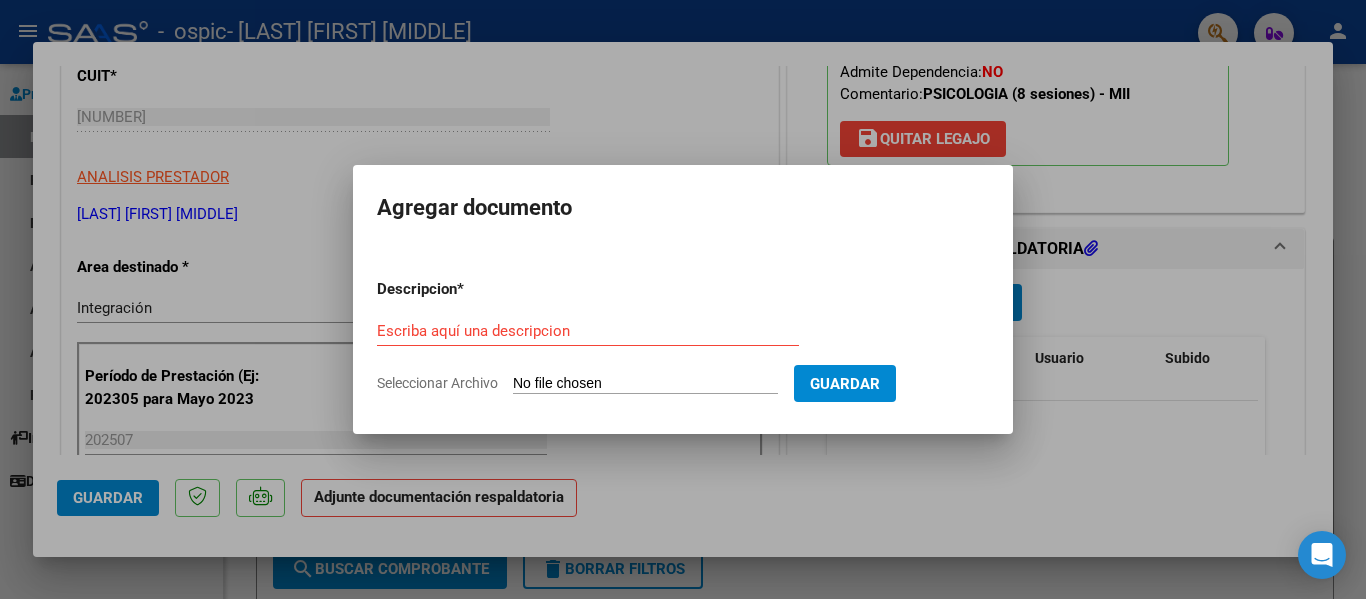 click on "Descripcion  *   Escriba aquí una descripcion  Seleccionar Archivo Guardar" at bounding box center [683, 336] 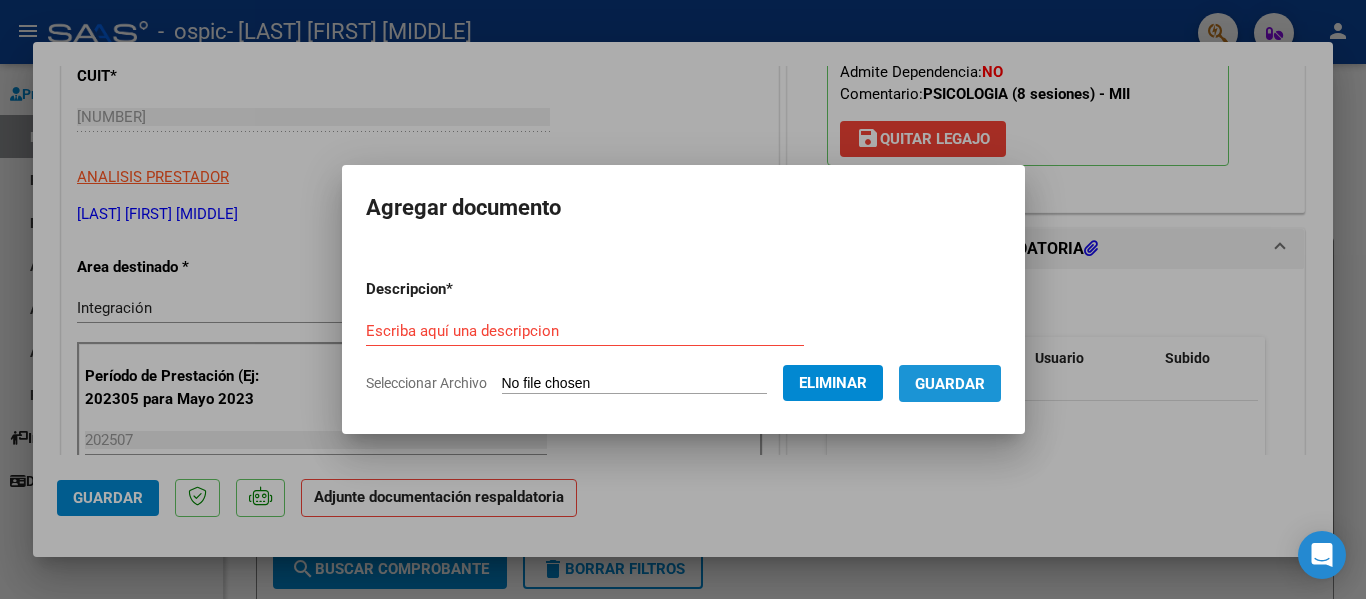 click on "Guardar" at bounding box center [950, 384] 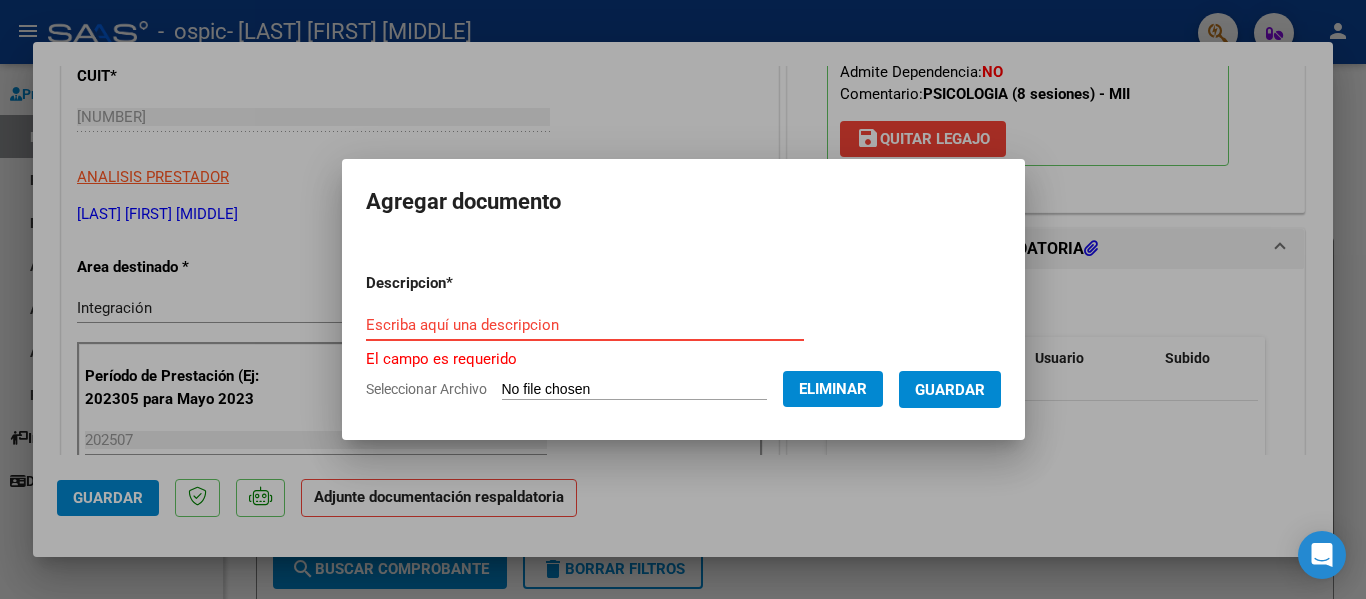 click on "Escriba aquí una descripcion" at bounding box center [585, 325] 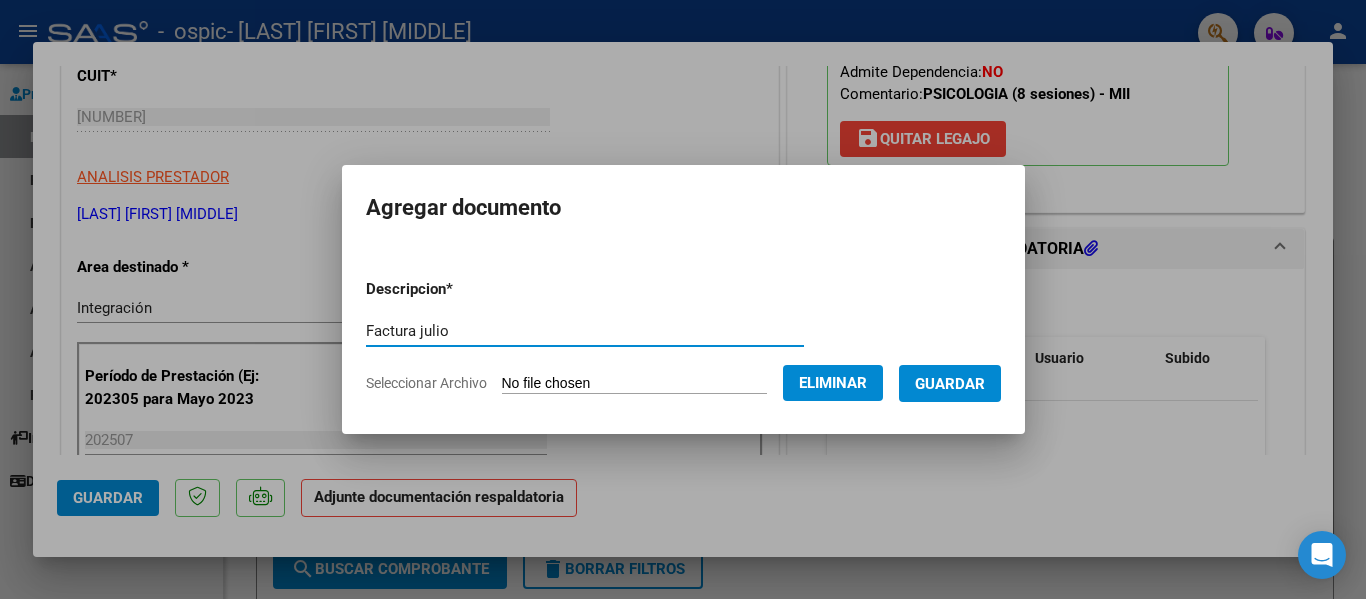 type on "Factura julio" 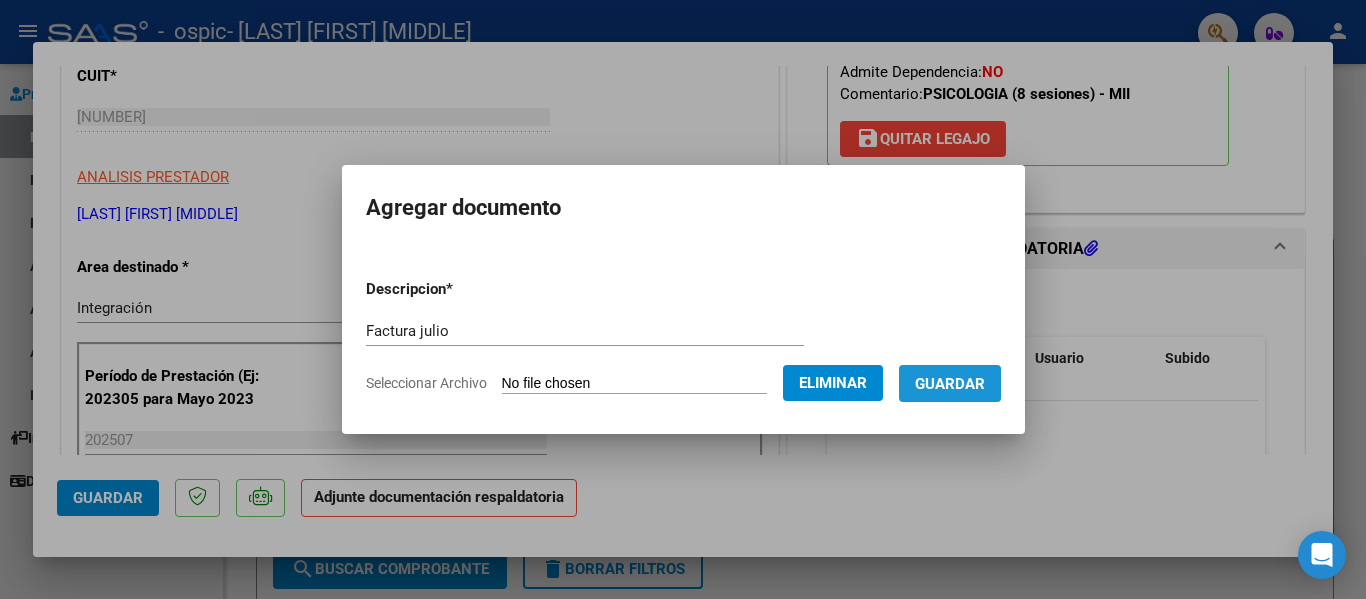 click on "Guardar" at bounding box center (950, 384) 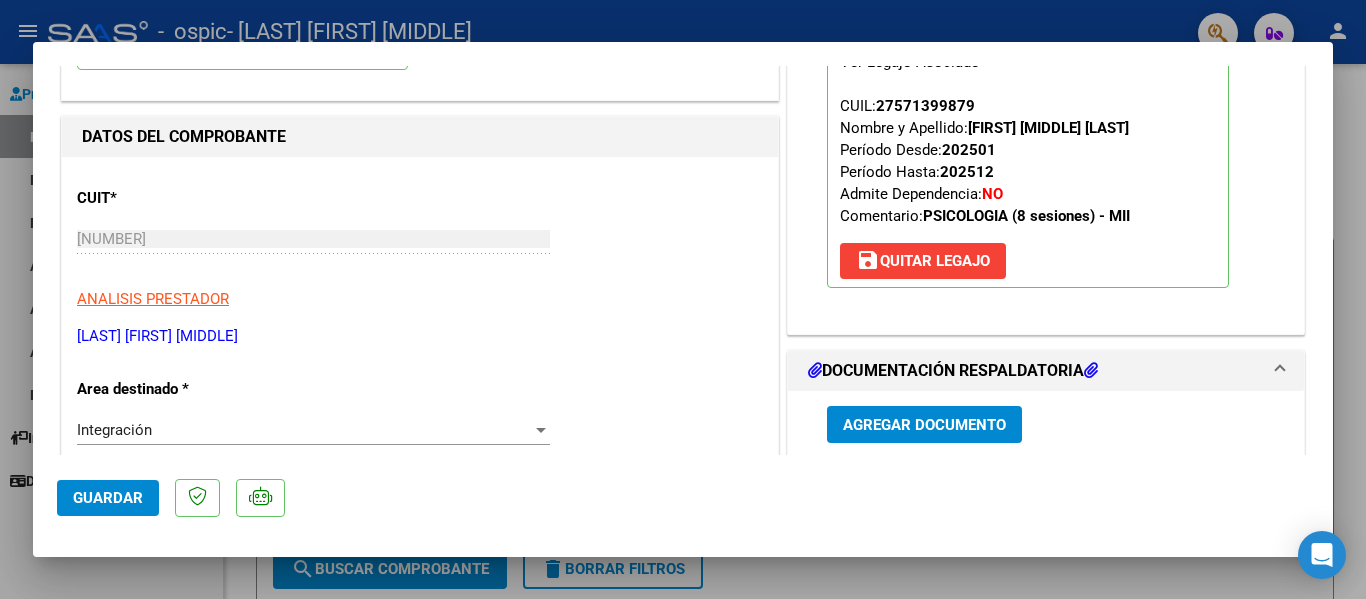 scroll, scrollTop: 187, scrollLeft: 0, axis: vertical 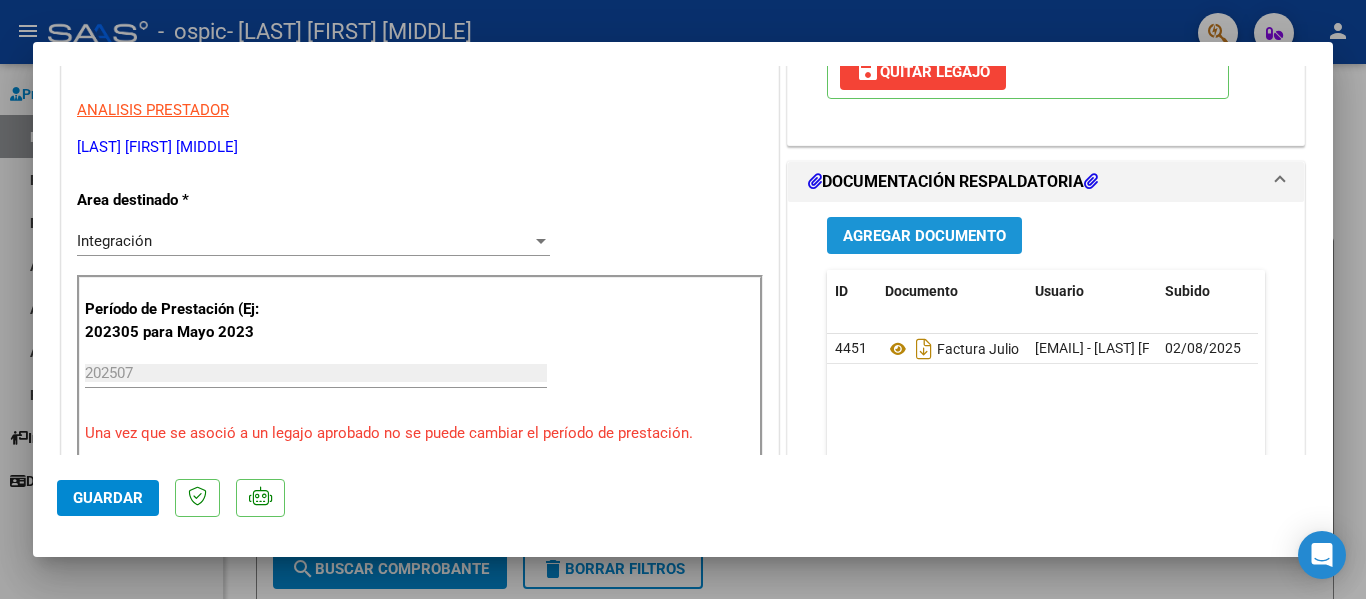 click on "Agregar Documento" at bounding box center [924, 236] 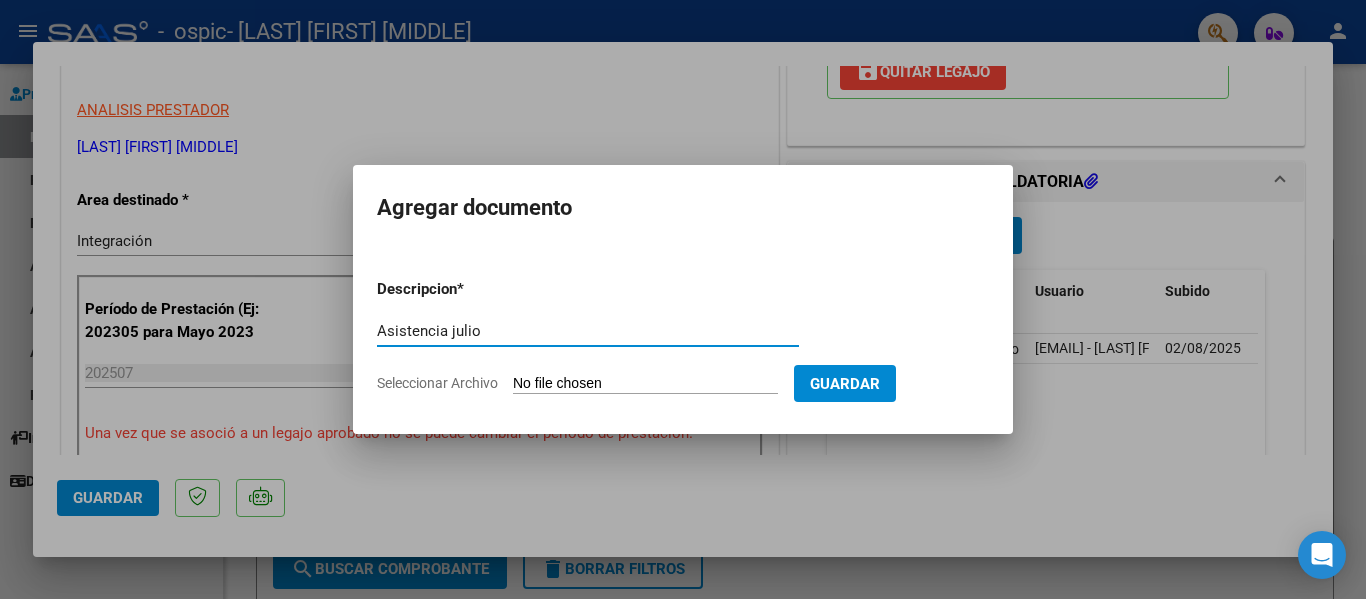 type on "Asistencia julio" 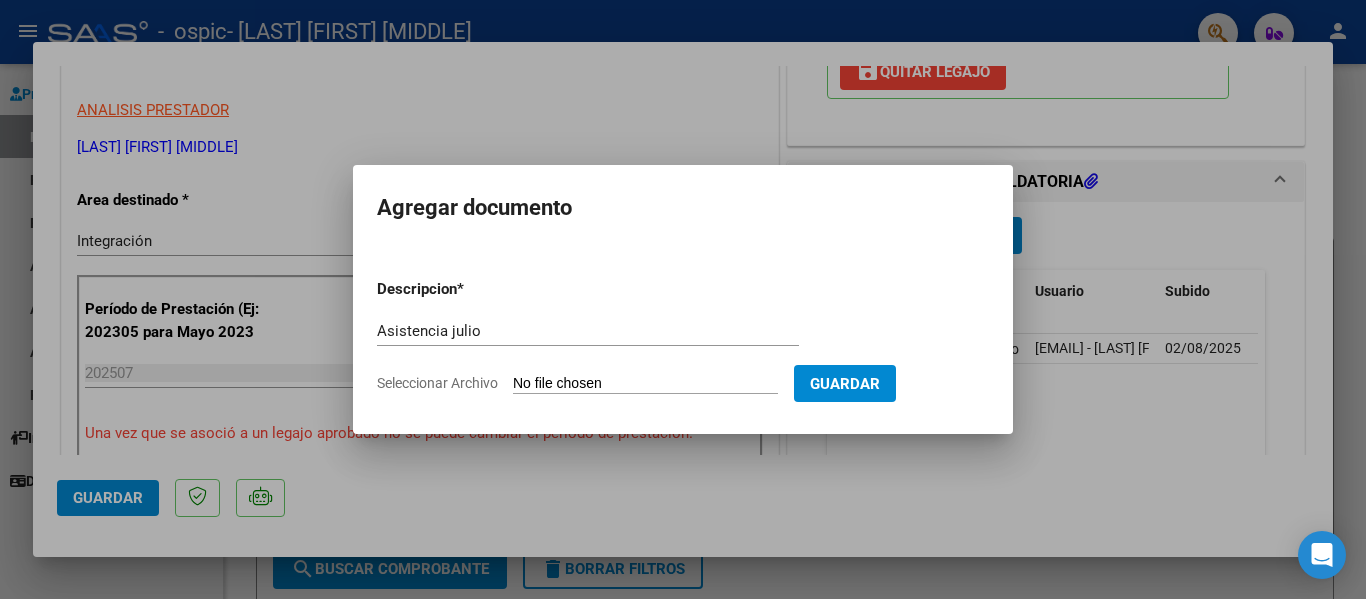 click on "Seleccionar Archivo" at bounding box center [645, 384] 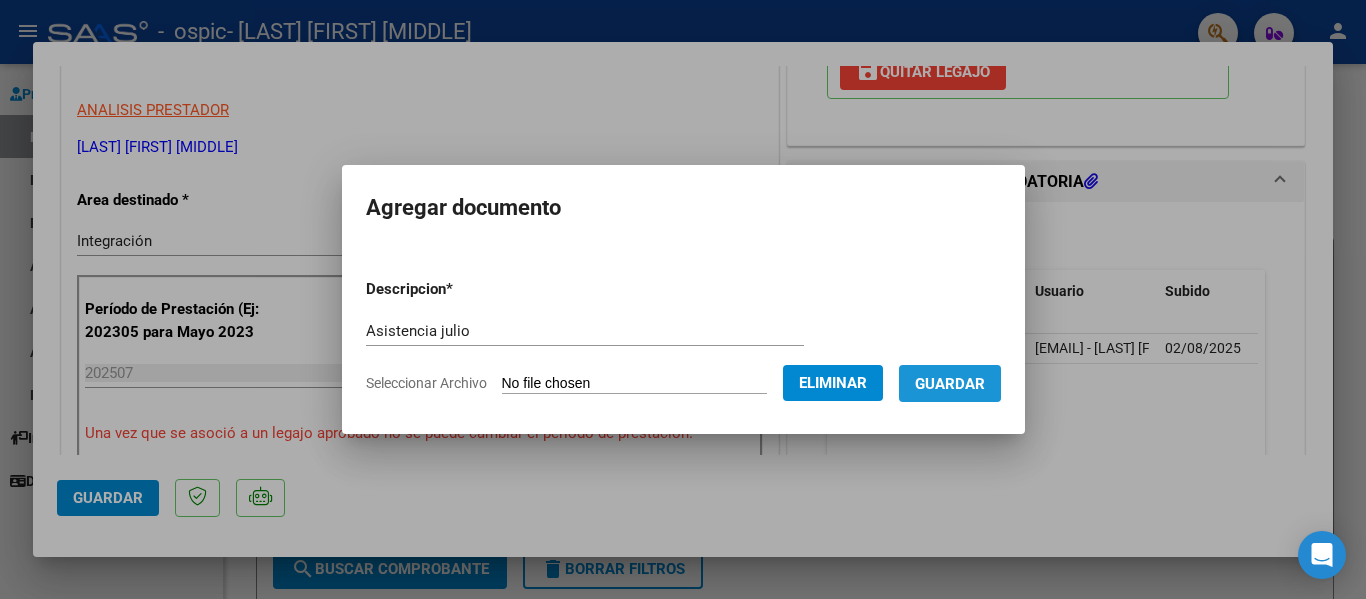 click on "Guardar" at bounding box center (950, 384) 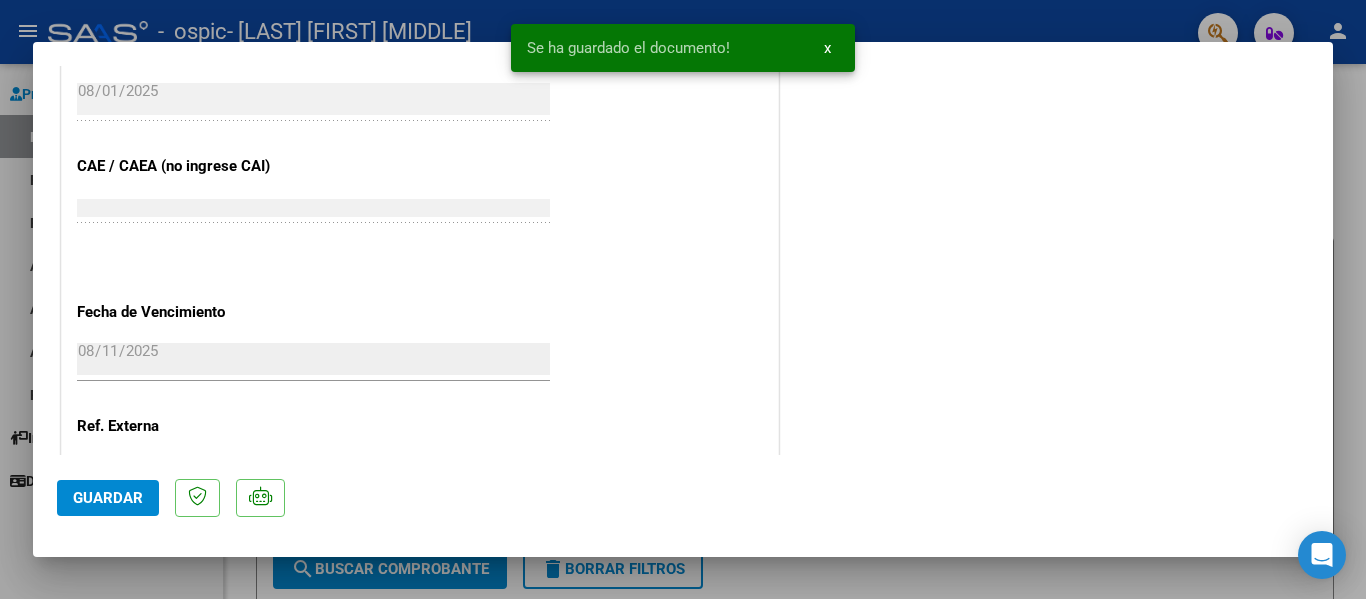 scroll, scrollTop: 1294, scrollLeft: 0, axis: vertical 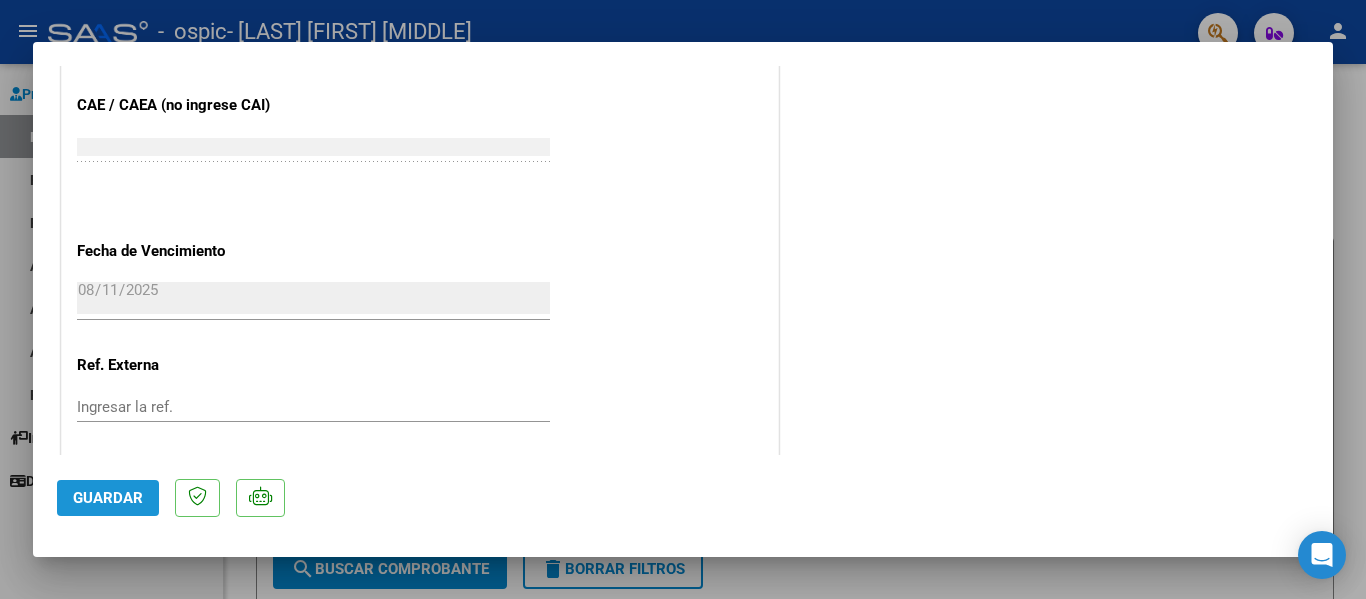 click on "Guardar" 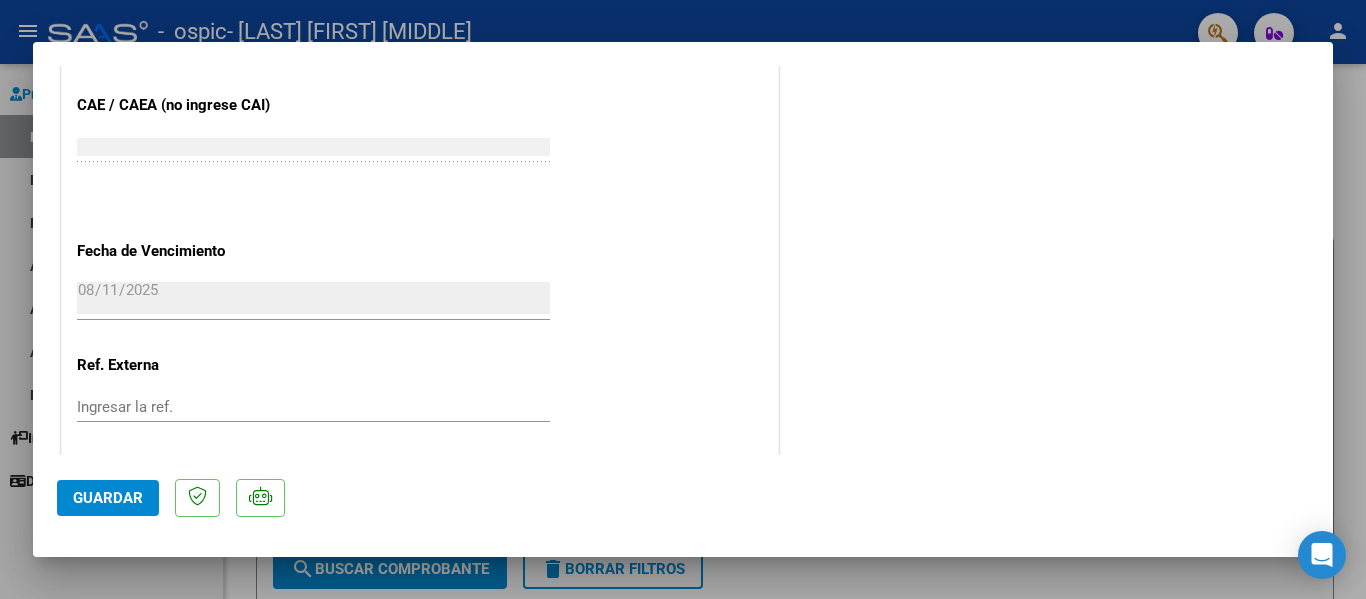 click at bounding box center [683, 299] 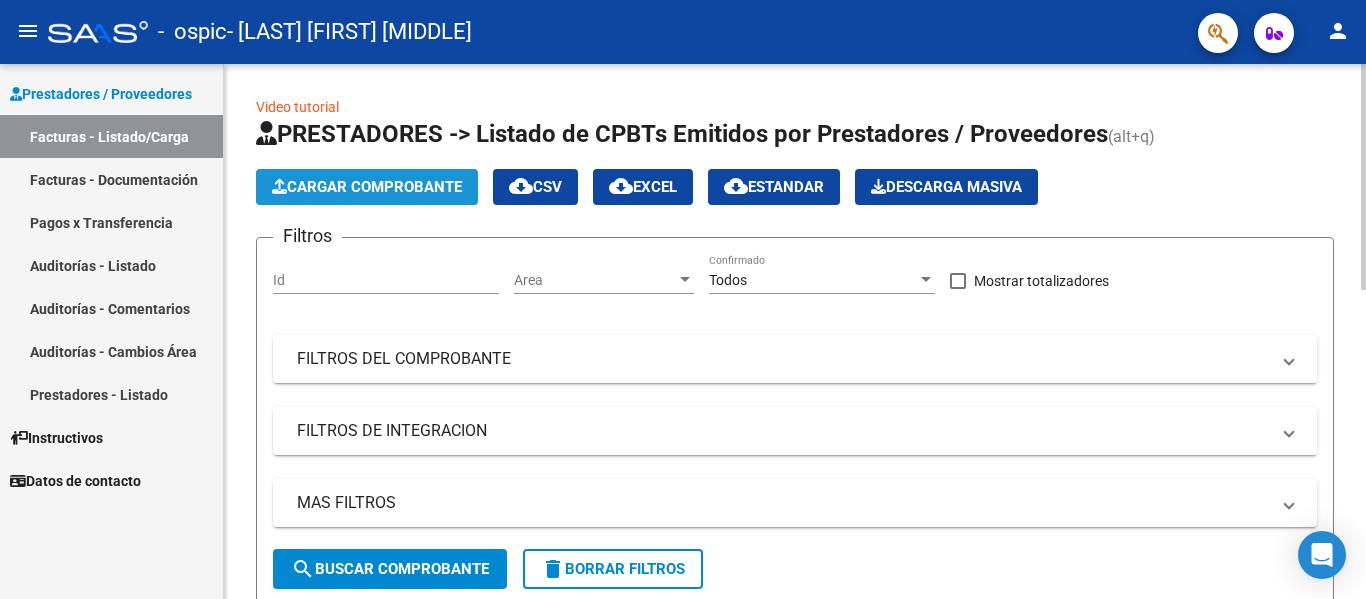 click on "Cargar Comprobante" 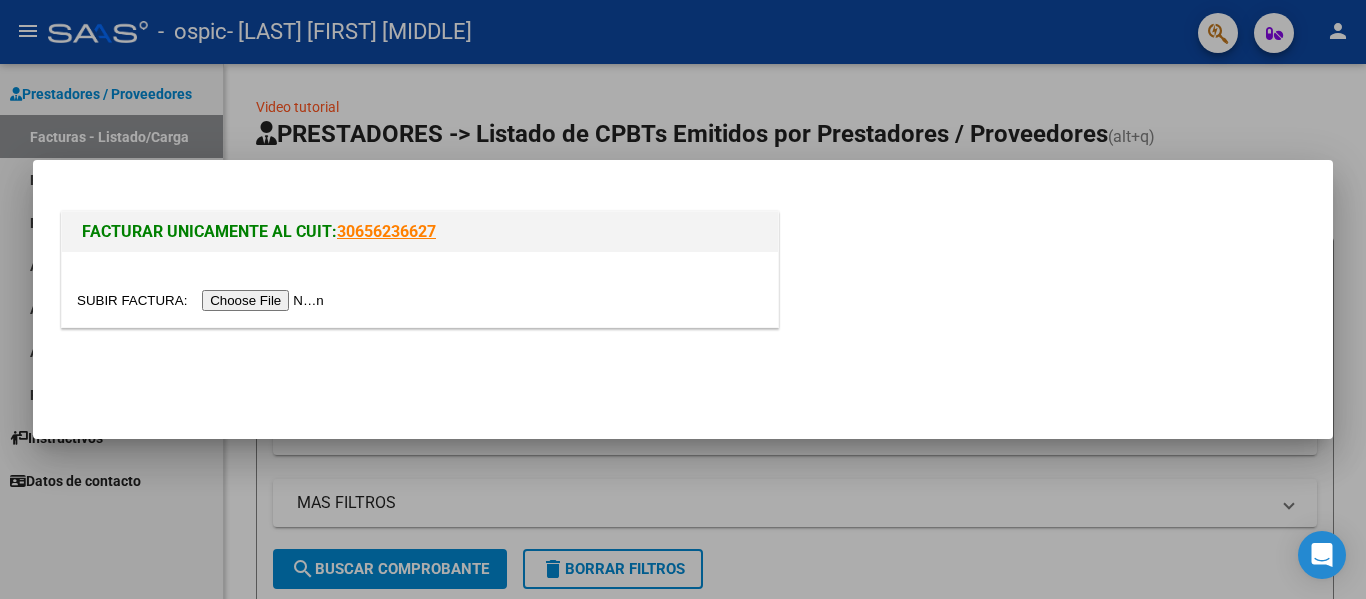 click at bounding box center (203, 300) 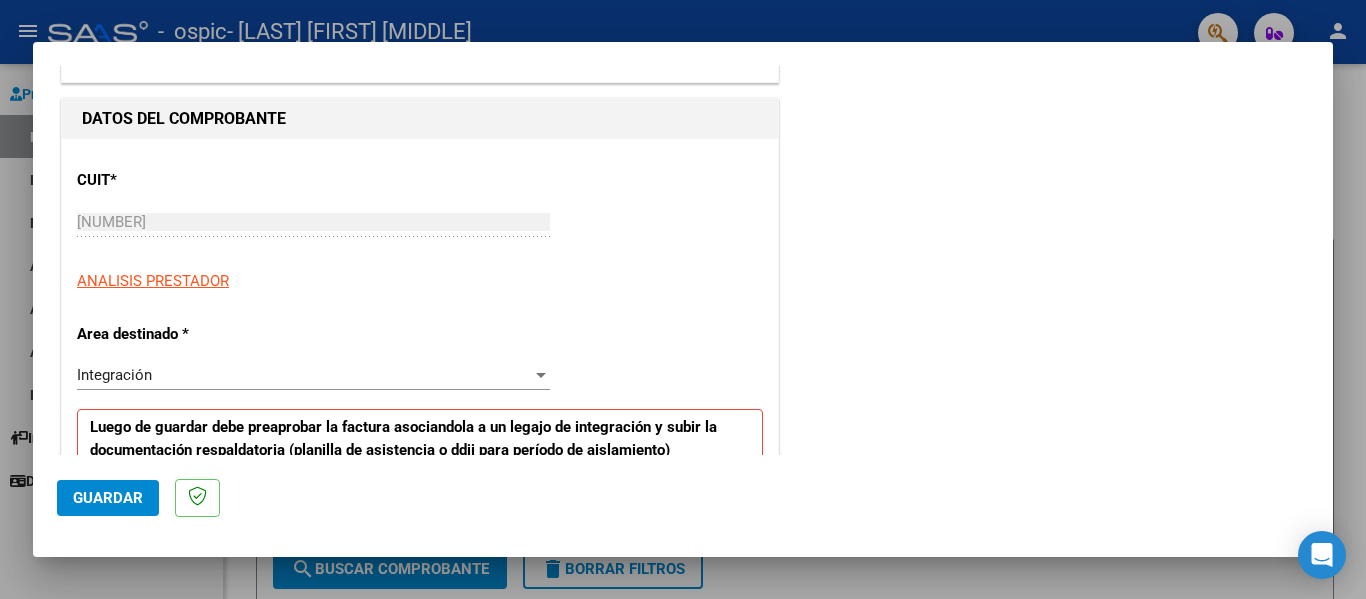 scroll, scrollTop: 240, scrollLeft: 0, axis: vertical 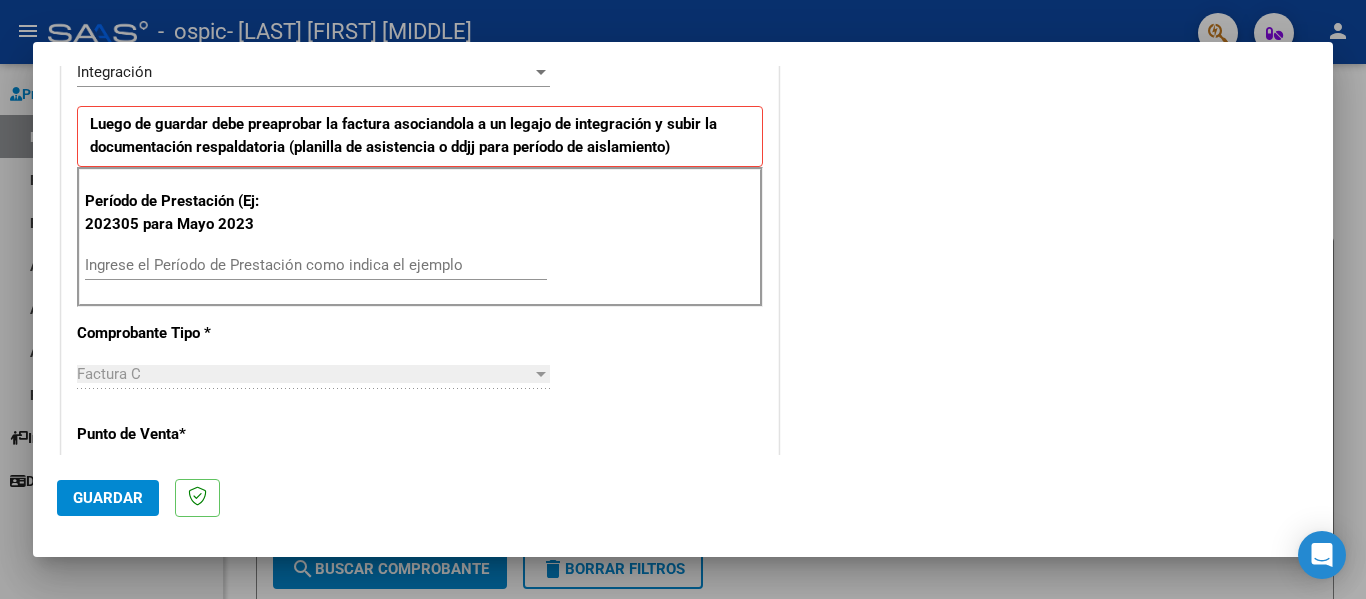 click on "Ingrese el Período de Prestación como indica el ejemplo" at bounding box center [316, 265] 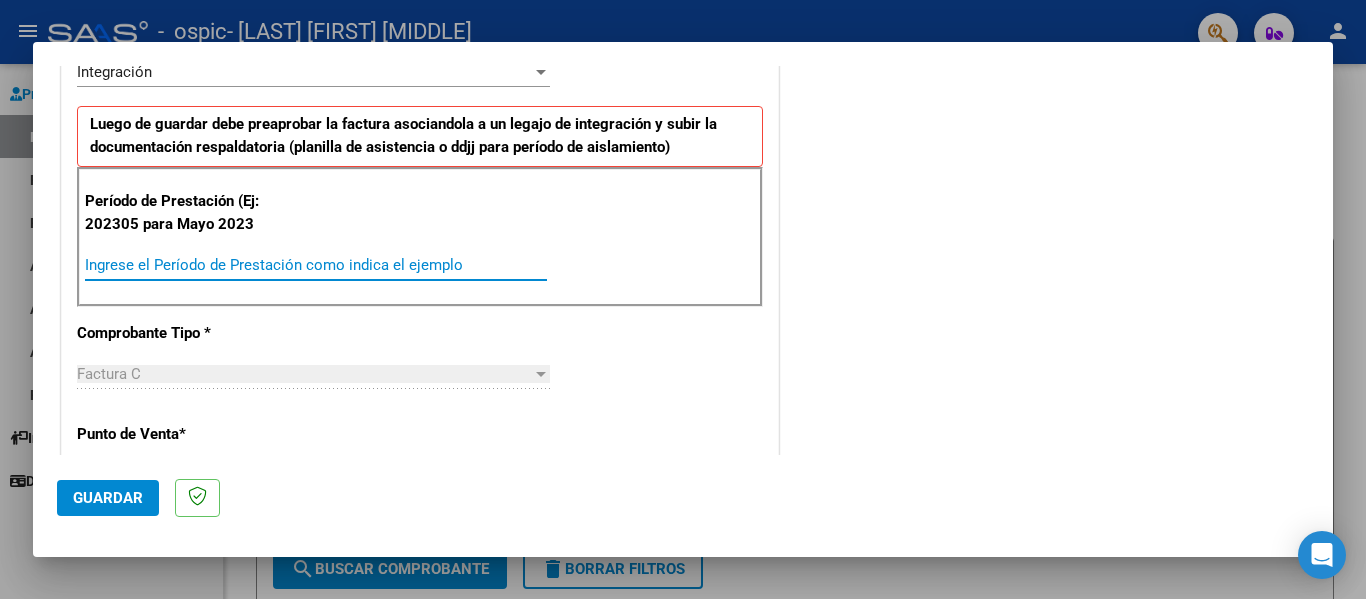 click on "Ingrese el Período de Prestación como indica el ejemplo" at bounding box center [316, 265] 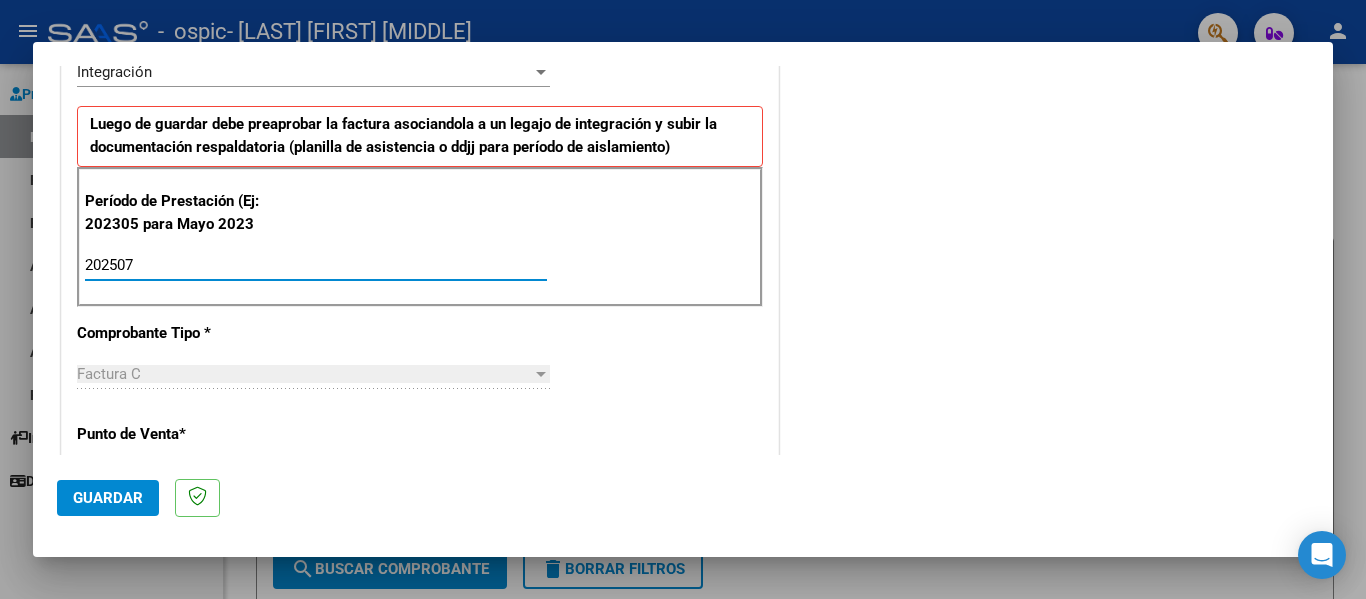 type on "202507" 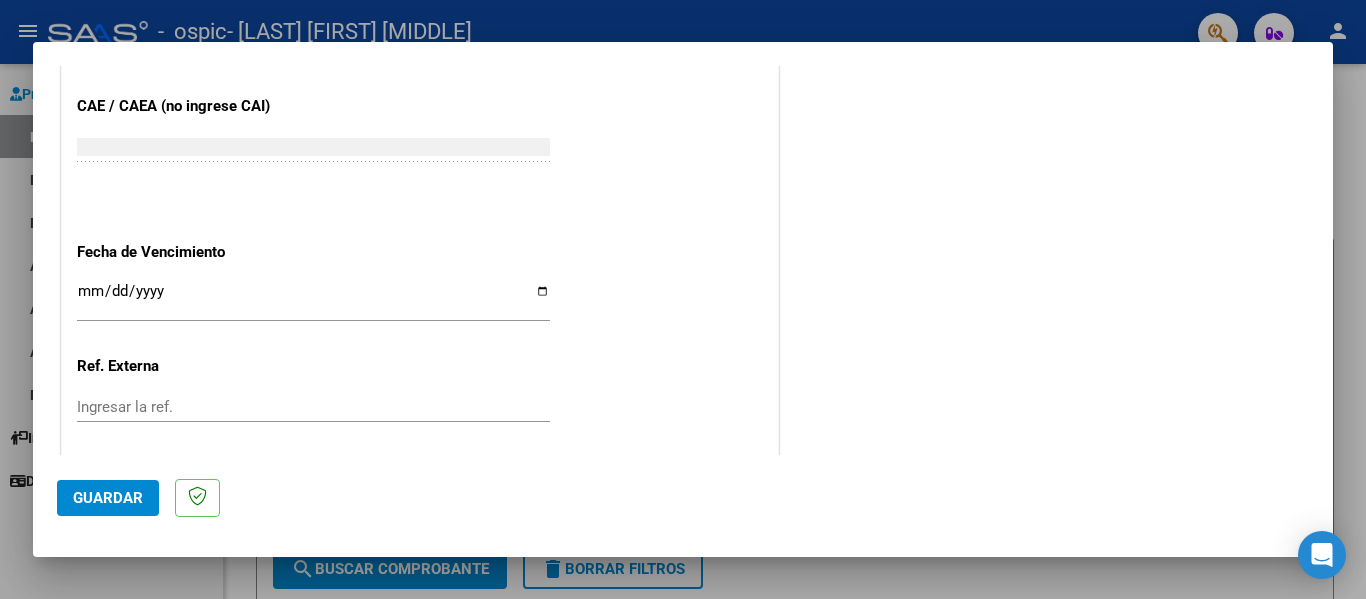 scroll, scrollTop: 1266, scrollLeft: 0, axis: vertical 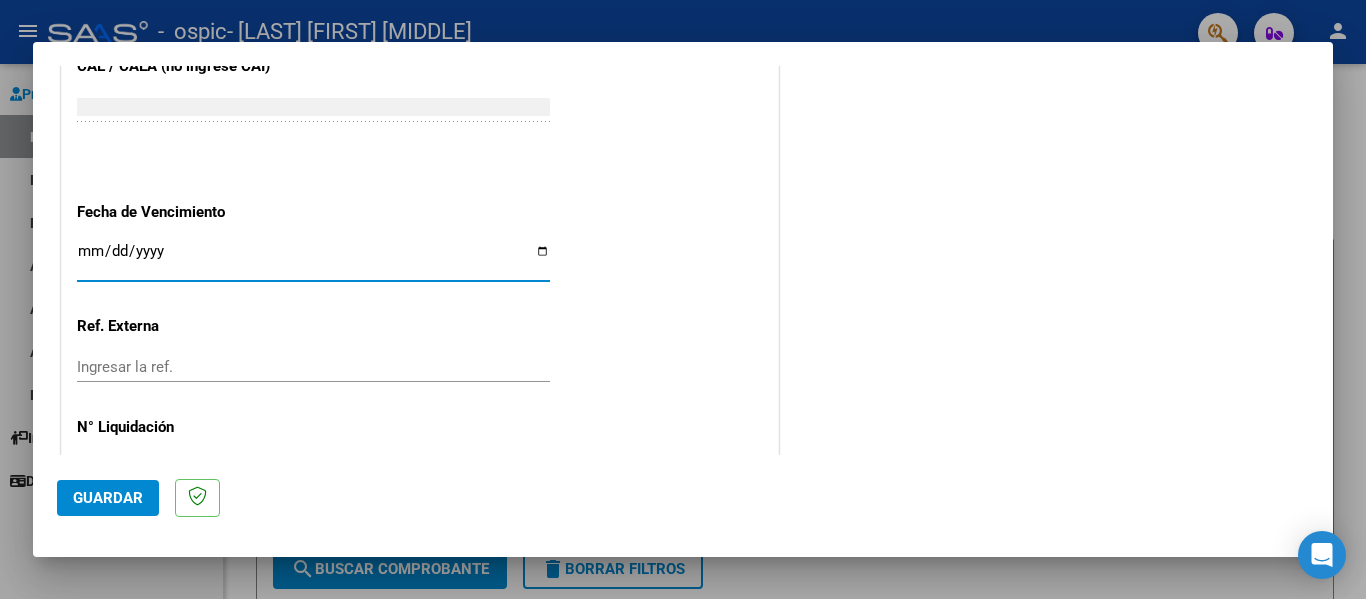 click on "Ingresar la fecha" at bounding box center (313, 259) 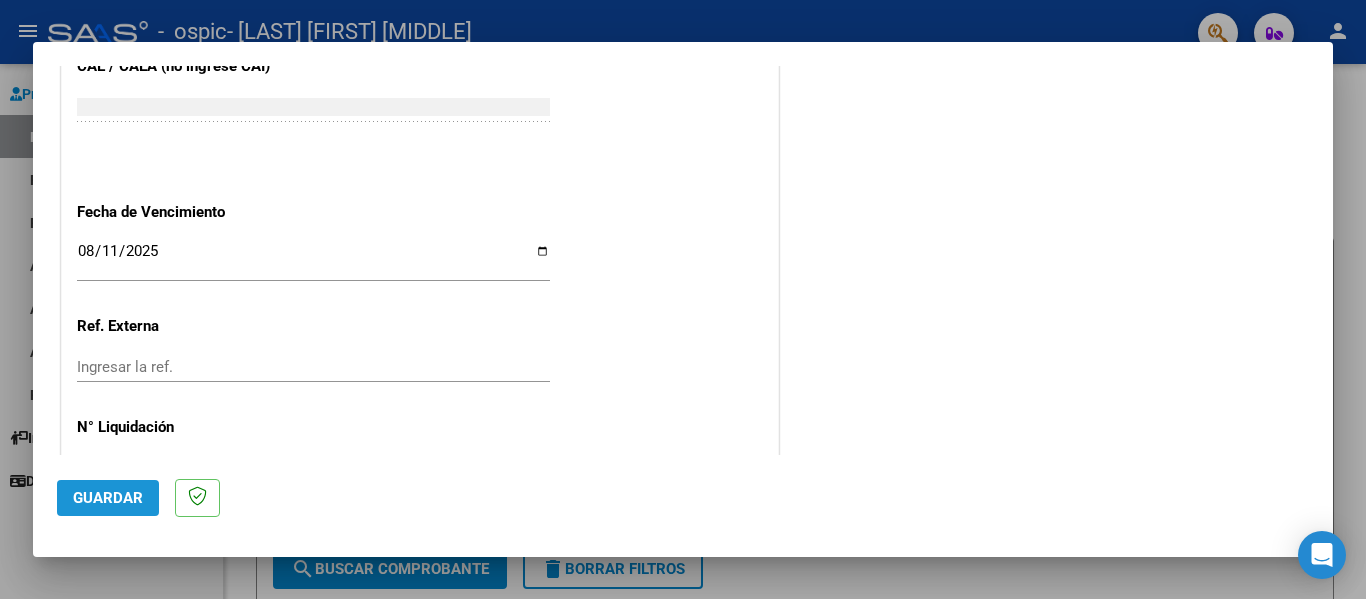 click on "Guardar" 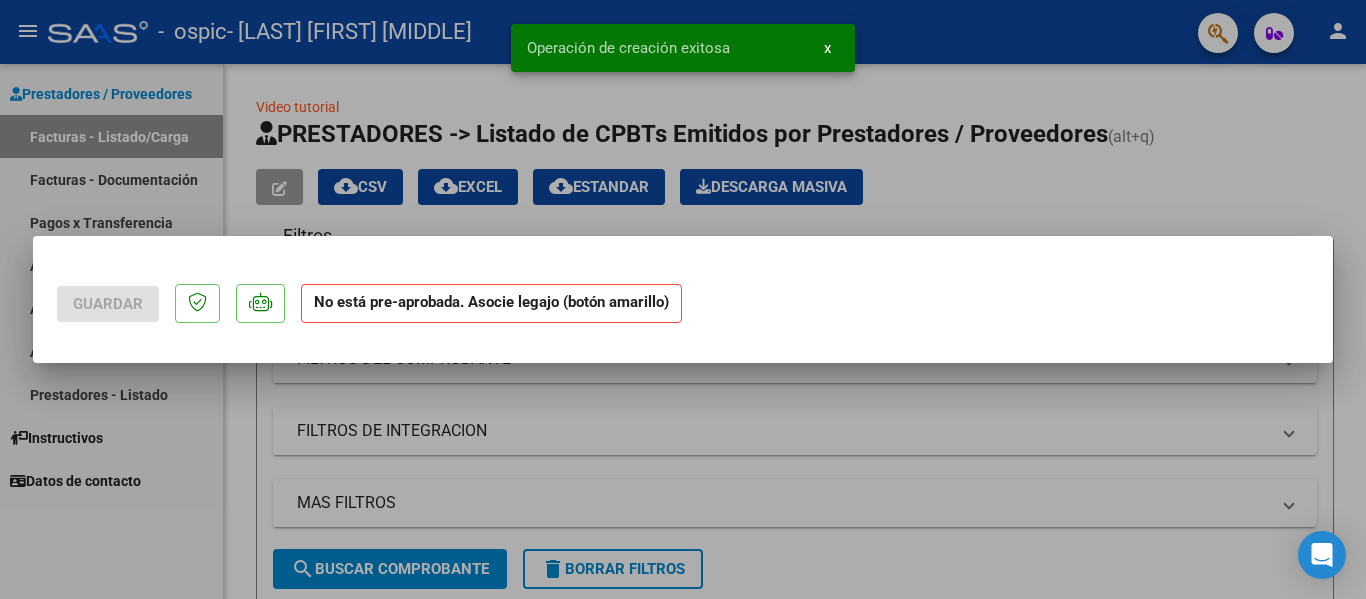 scroll, scrollTop: 0, scrollLeft: 0, axis: both 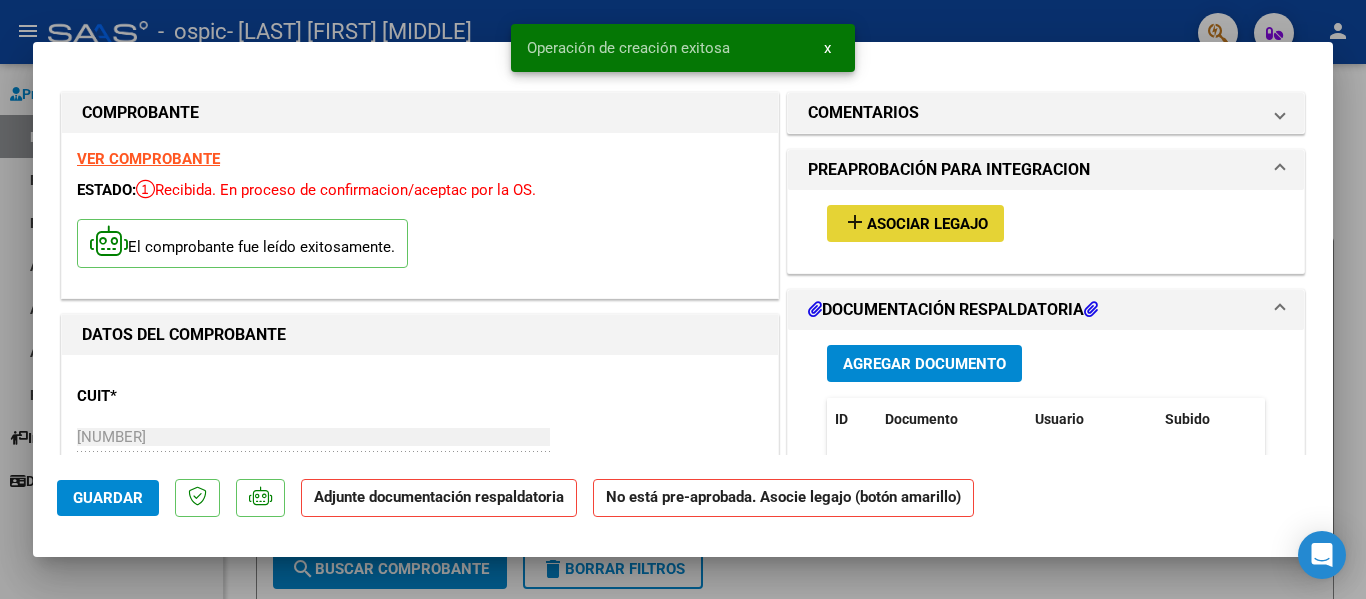 click on "add Asociar Legajo" at bounding box center (915, 223) 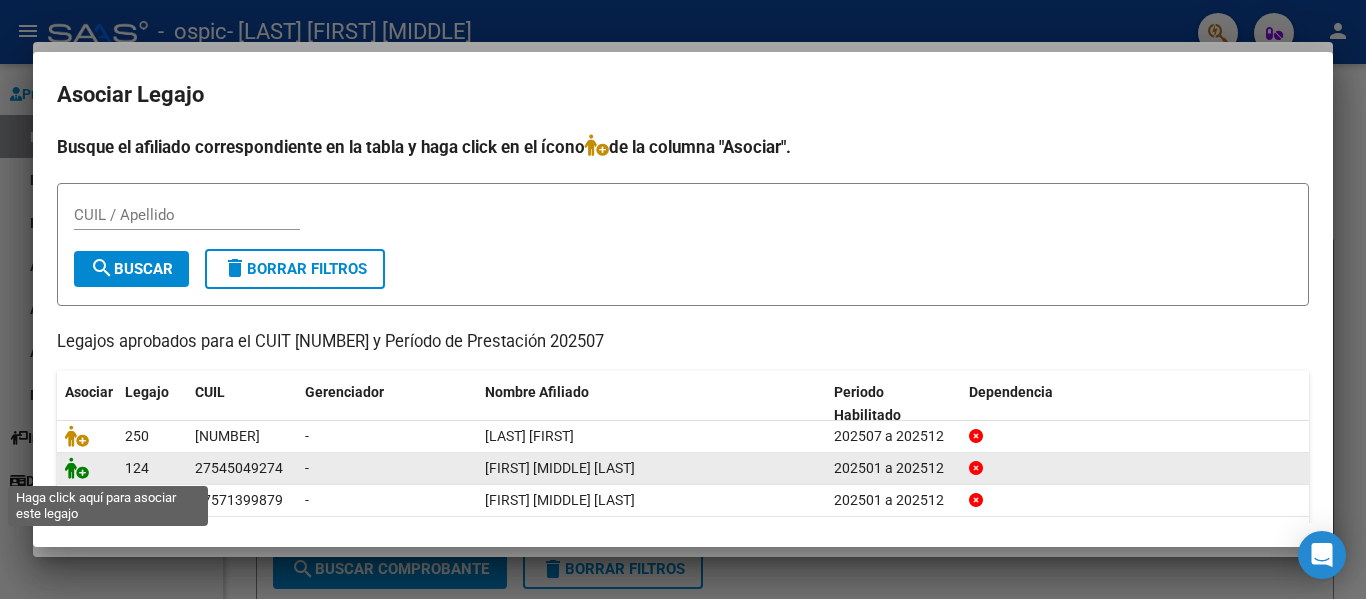 click 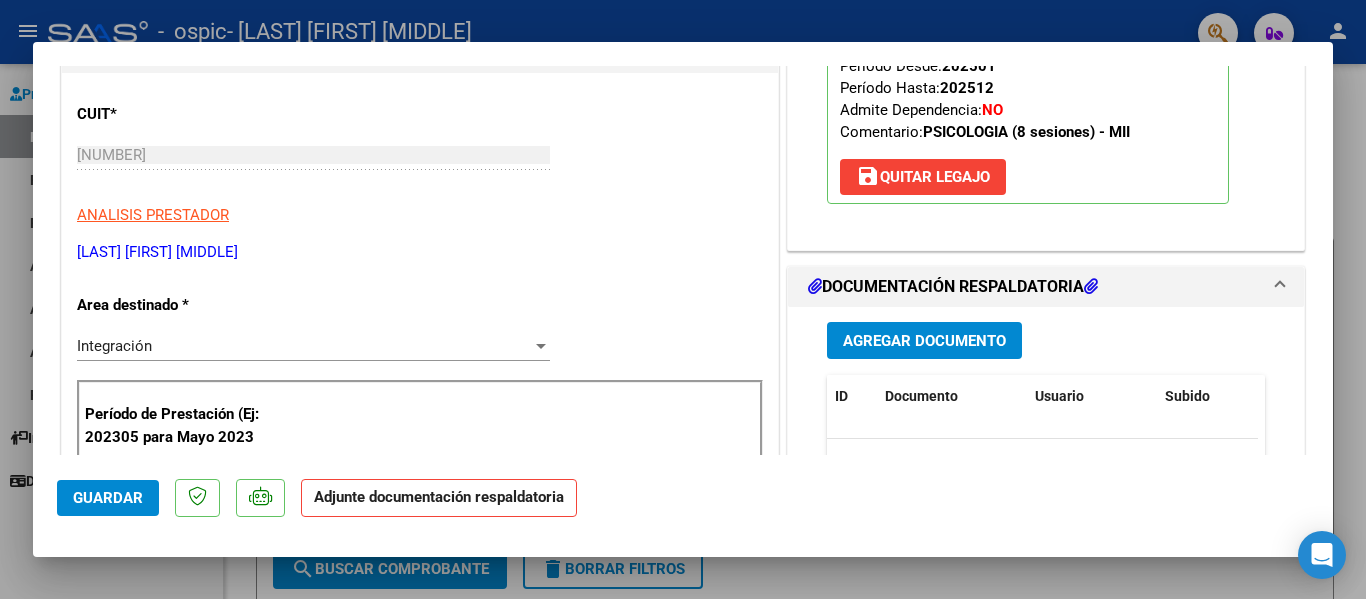 scroll, scrollTop: 320, scrollLeft: 0, axis: vertical 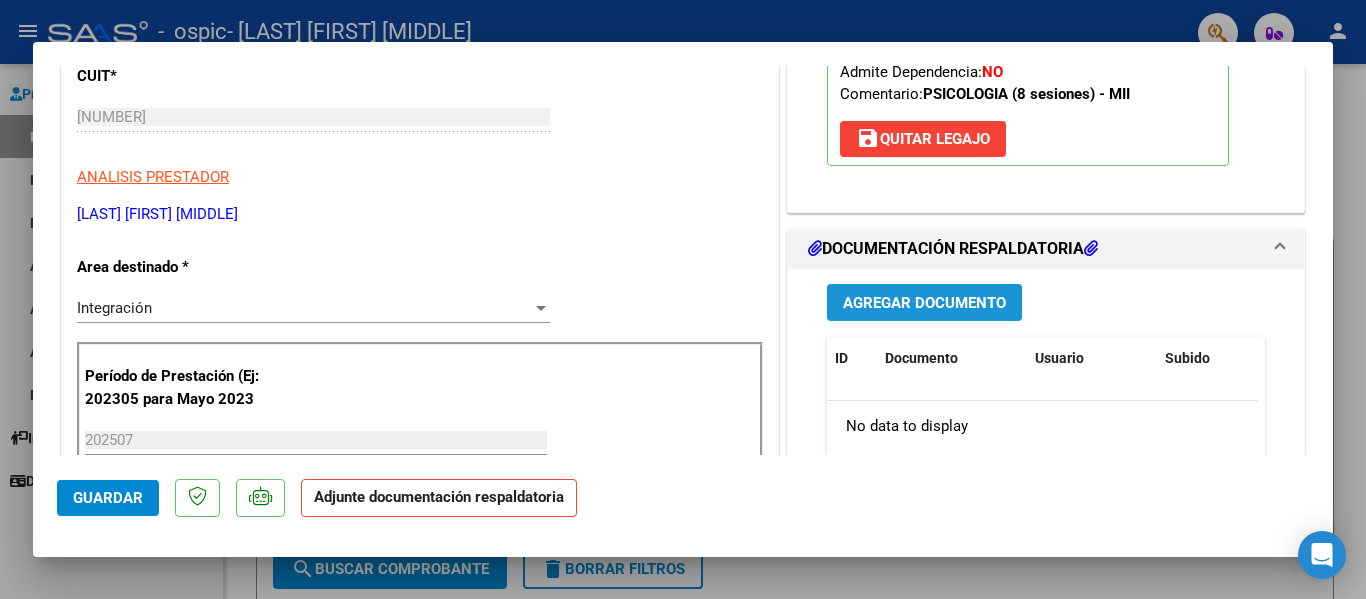 click on "Agregar Documento" at bounding box center (924, 303) 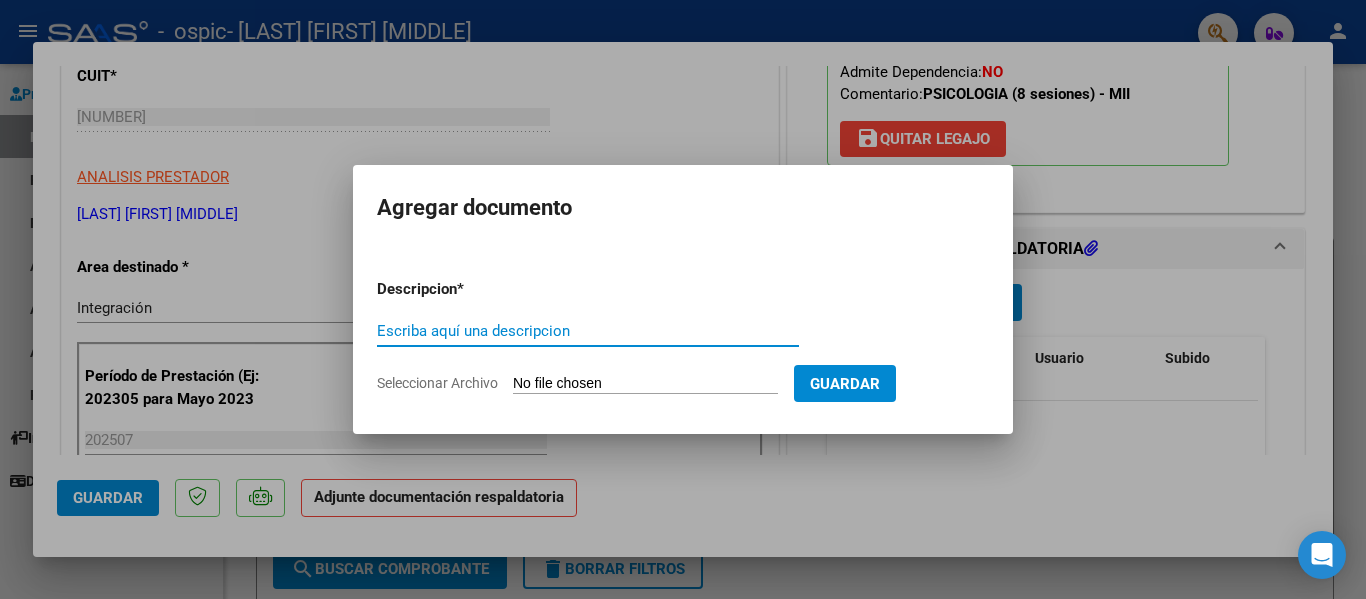 click on "Escriba aquí una descripcion" at bounding box center [588, 331] 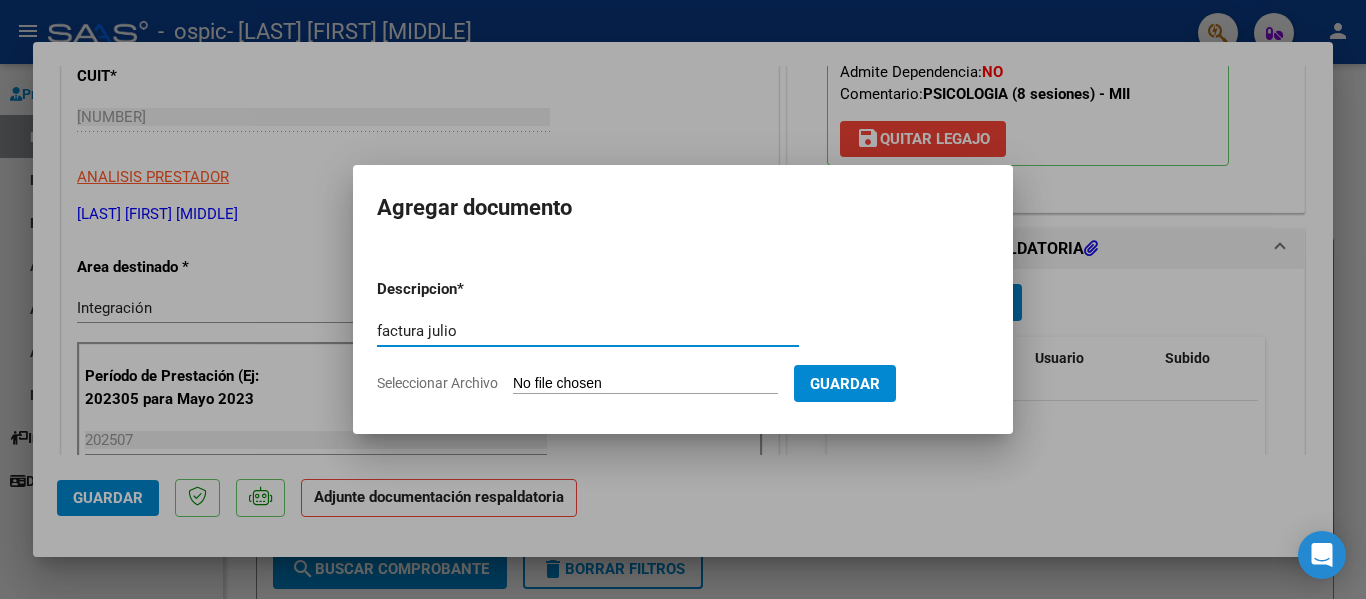 type on "factura julio" 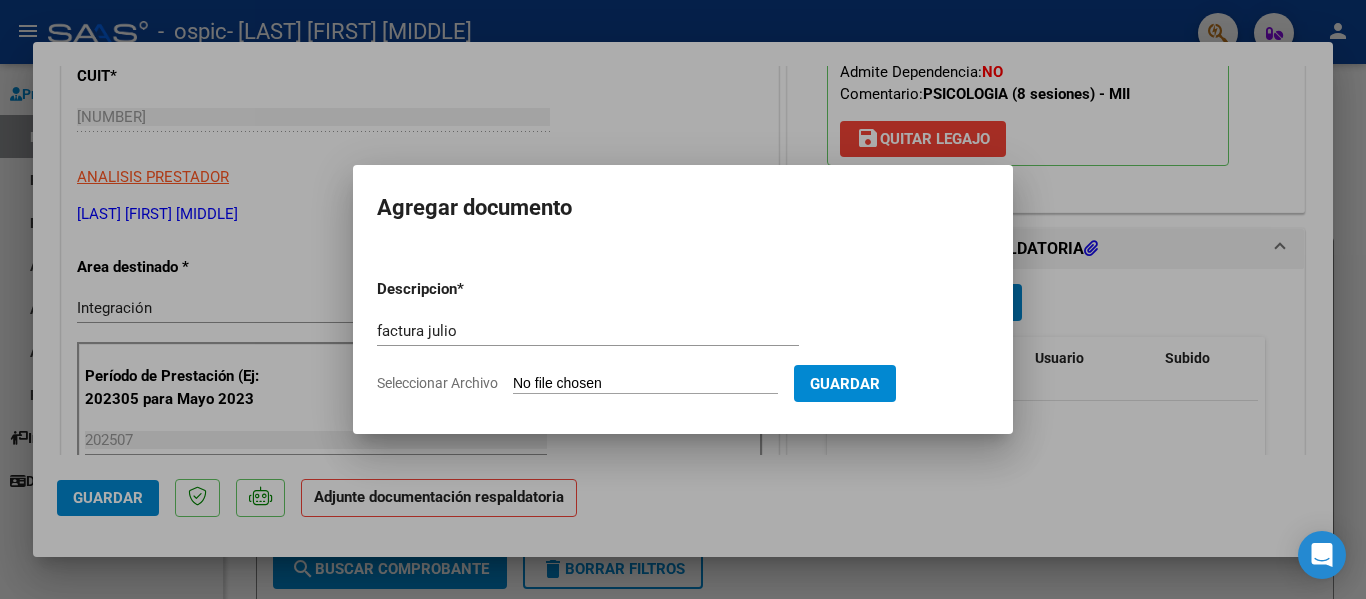 click on "Seleccionar Archivo" at bounding box center (645, 384) 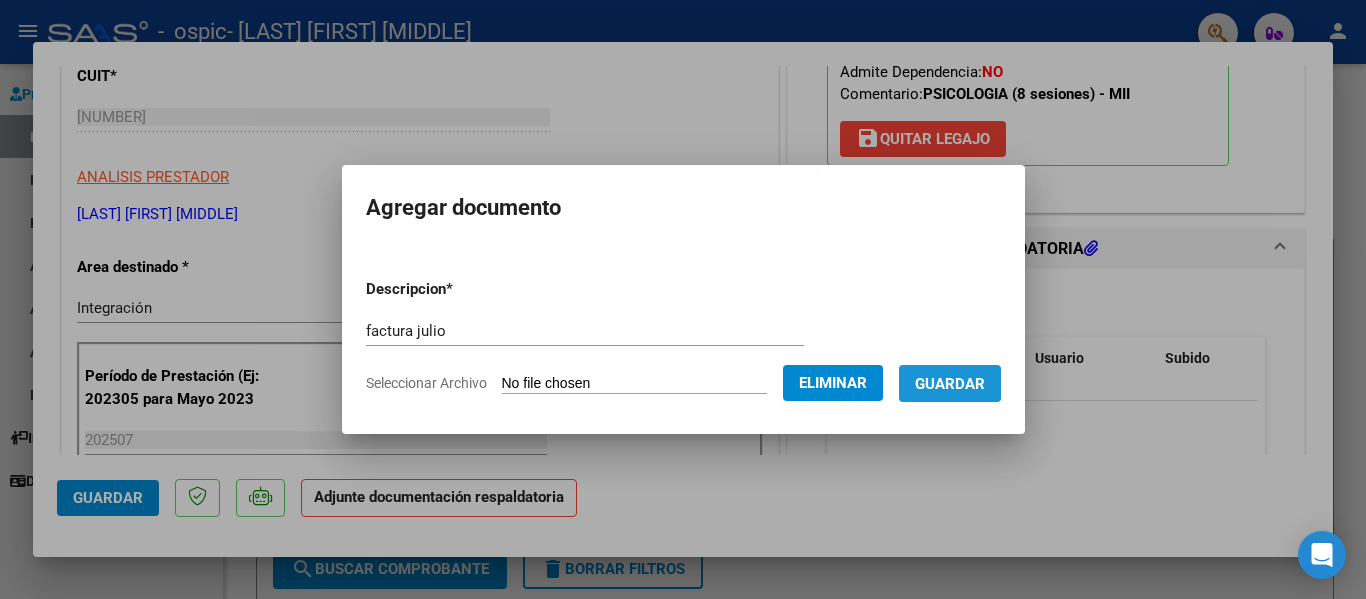 click on "Guardar" at bounding box center (950, 384) 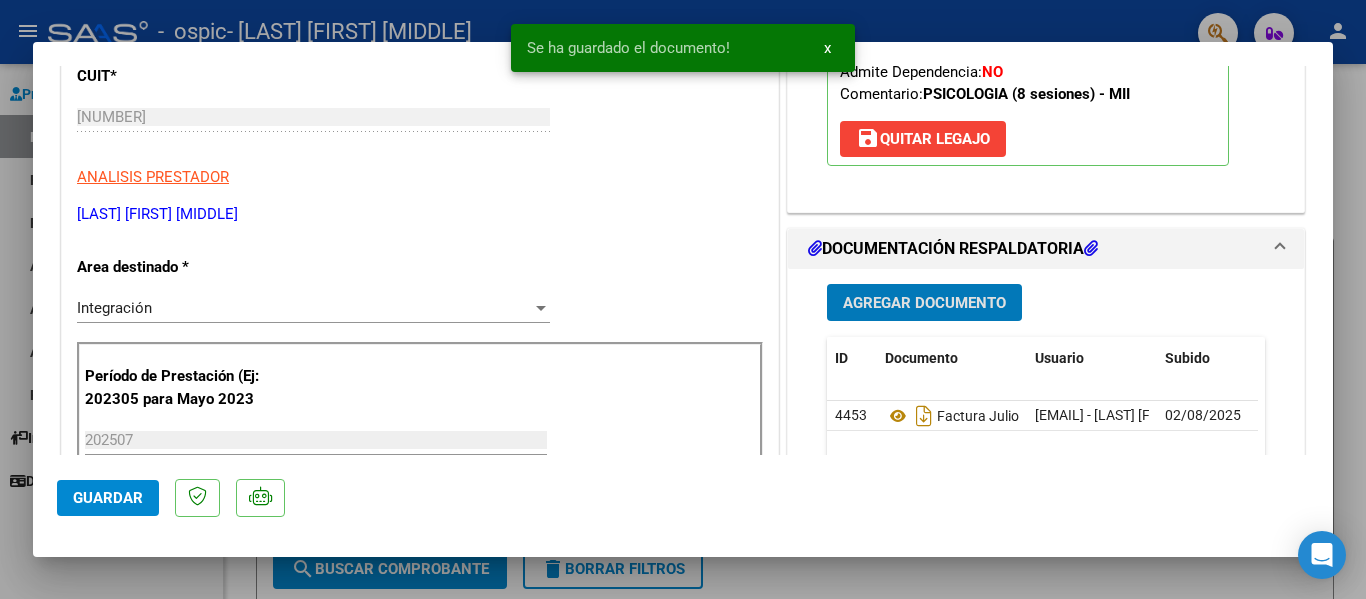 click on "Agregar Documento" at bounding box center (924, 303) 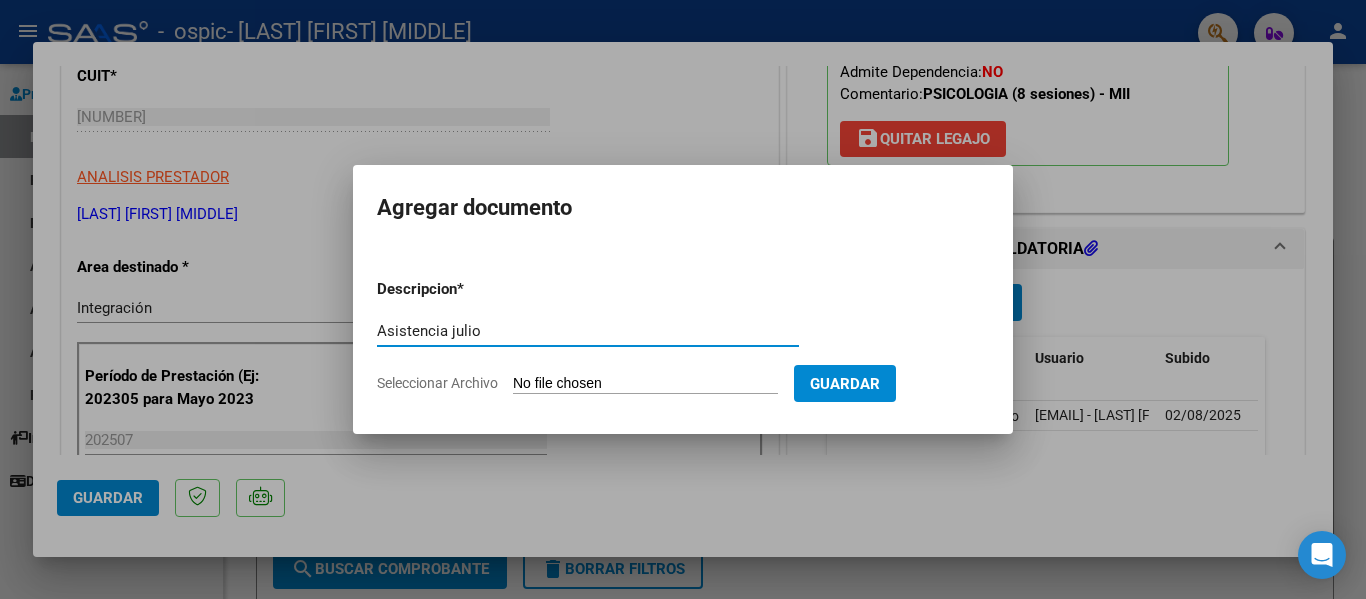 type on "Asistencia julio" 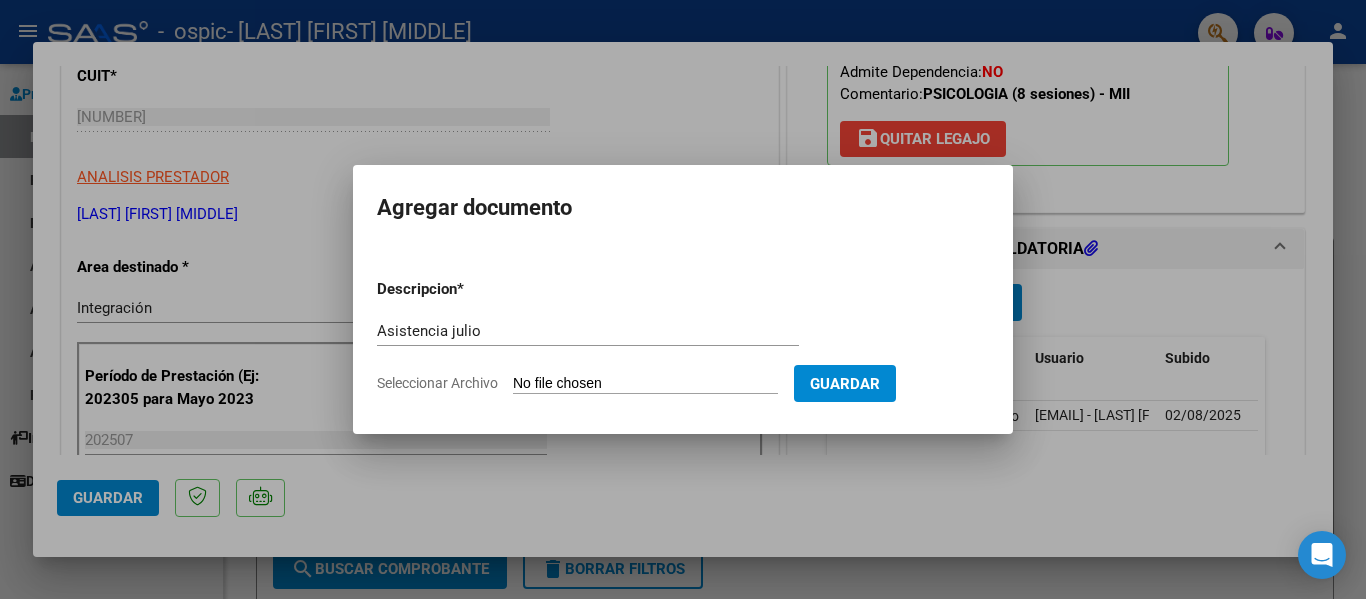 click on "Seleccionar Archivo" at bounding box center (645, 384) 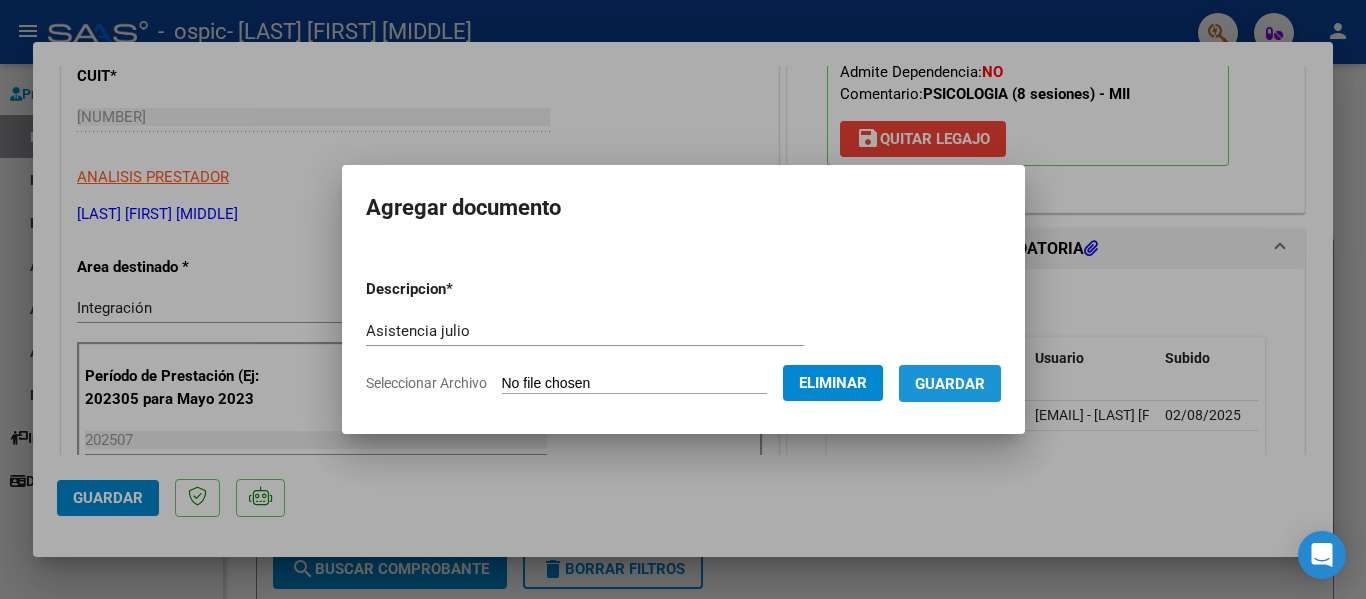 click on "Guardar" at bounding box center [950, 384] 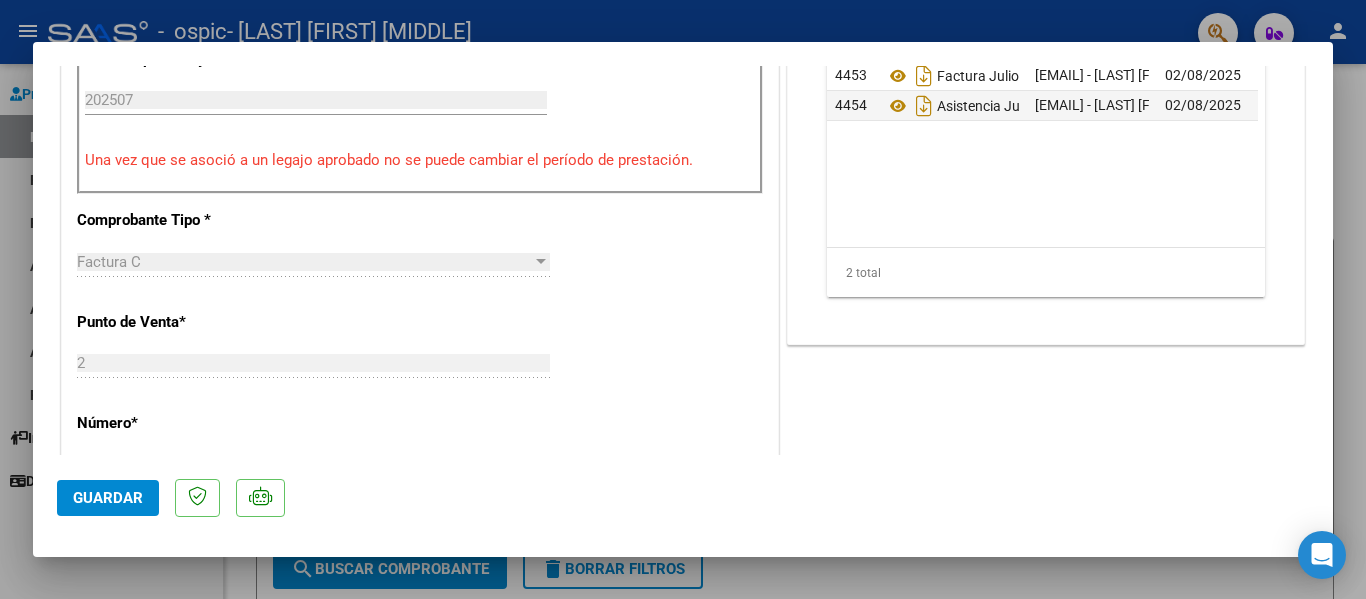 scroll, scrollTop: 649, scrollLeft: 0, axis: vertical 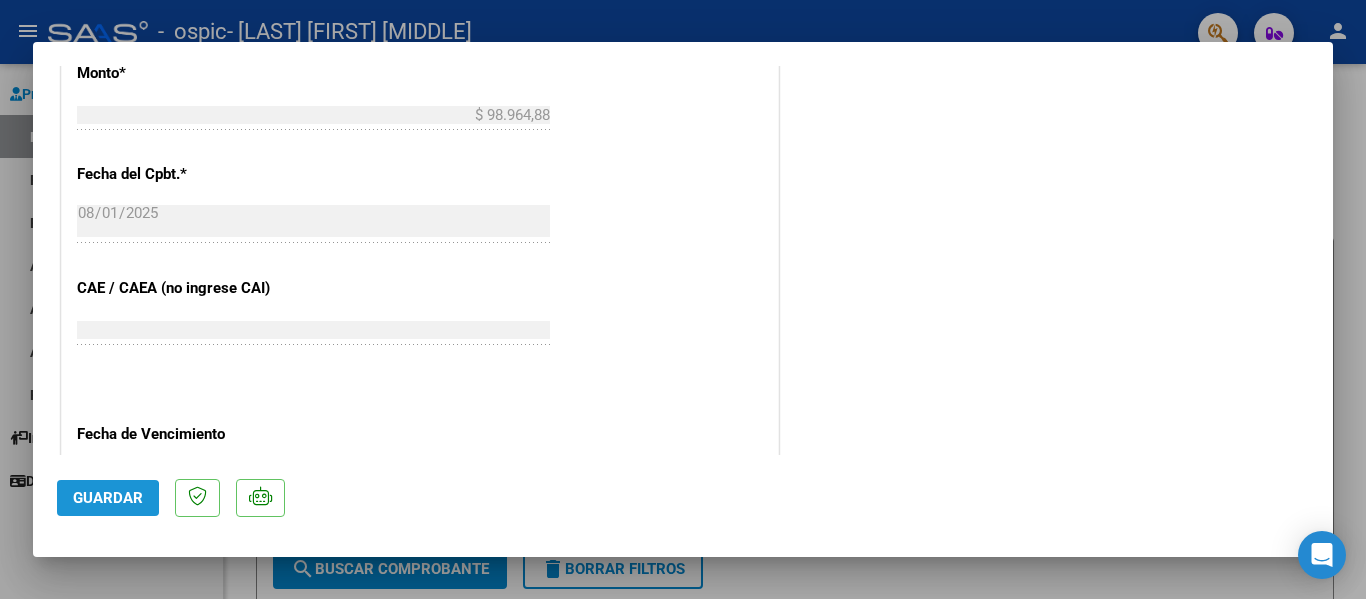 click on "Guardar" 